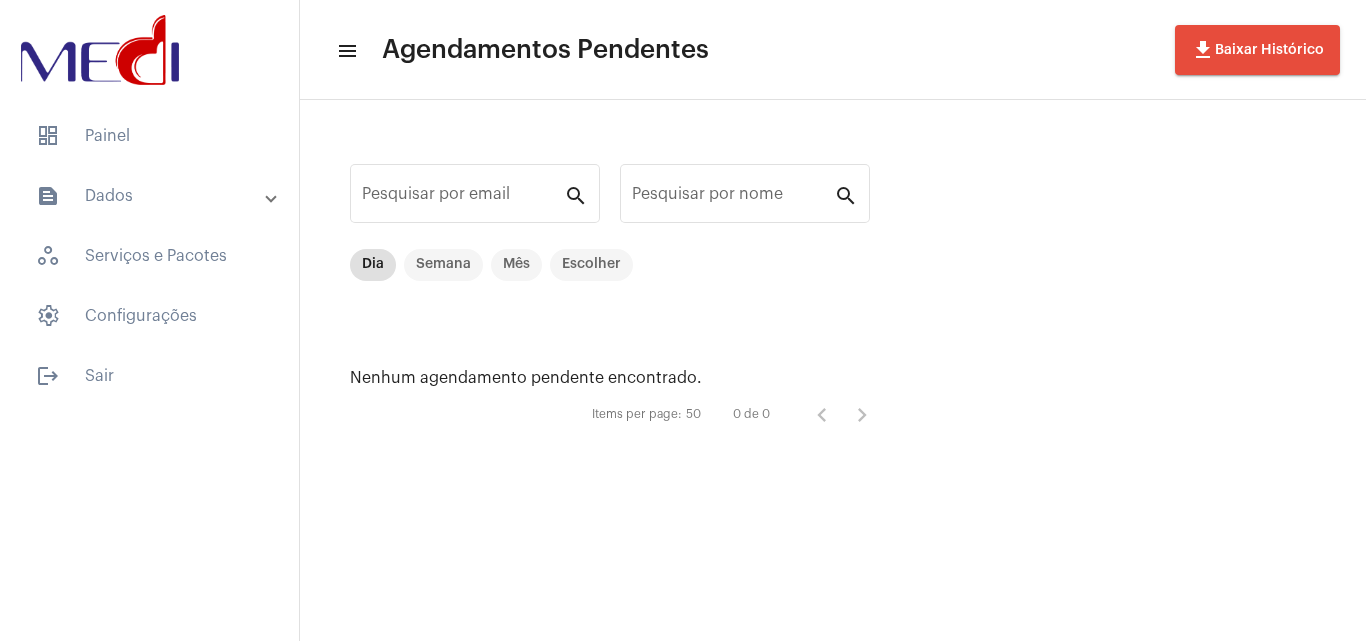 scroll, scrollTop: 0, scrollLeft: 0, axis: both 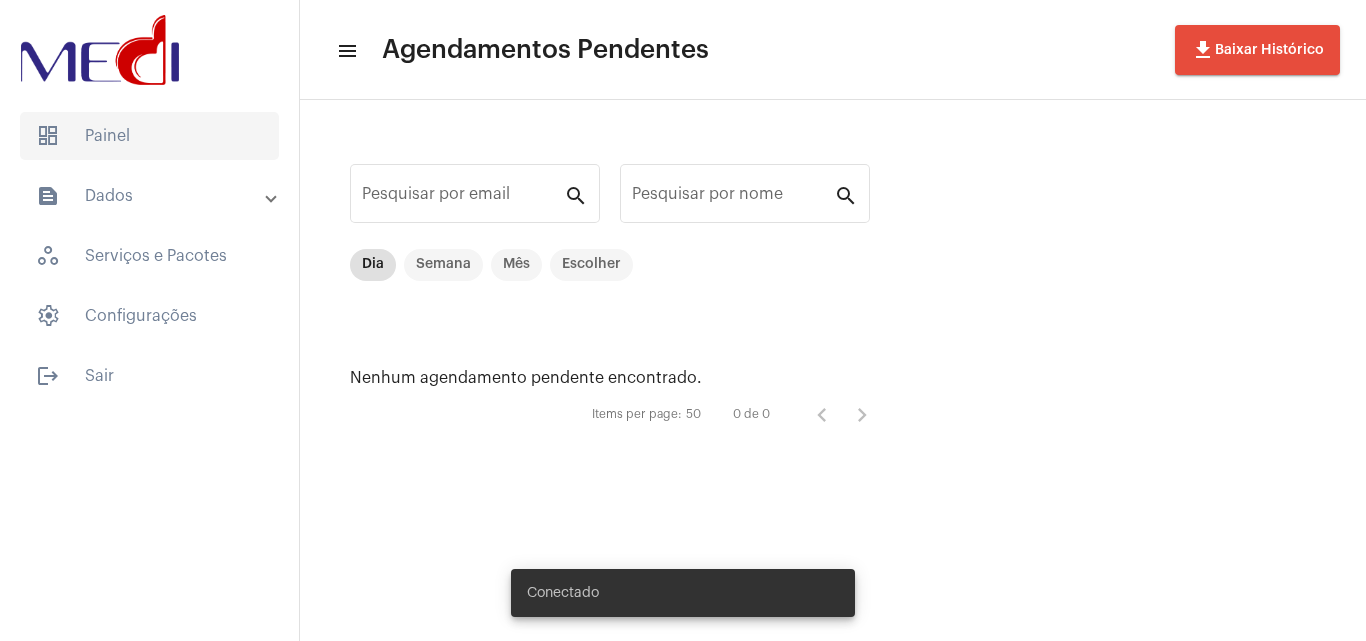 click on "dashboard   Painel" 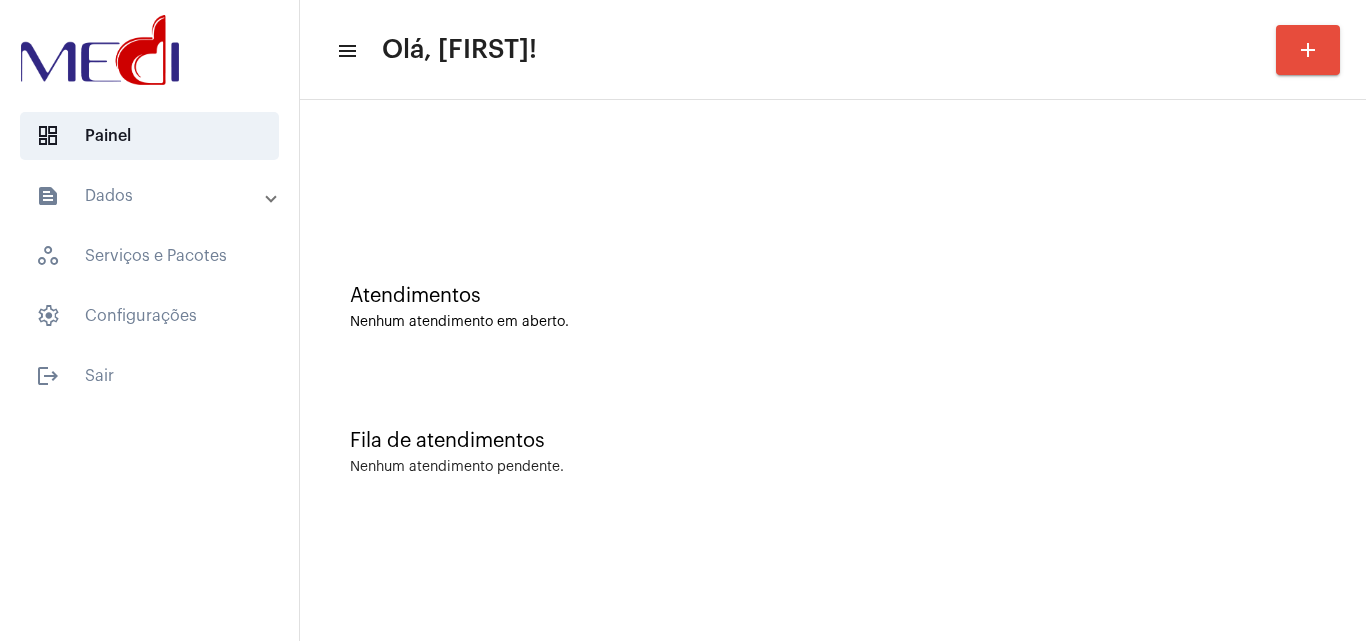 click 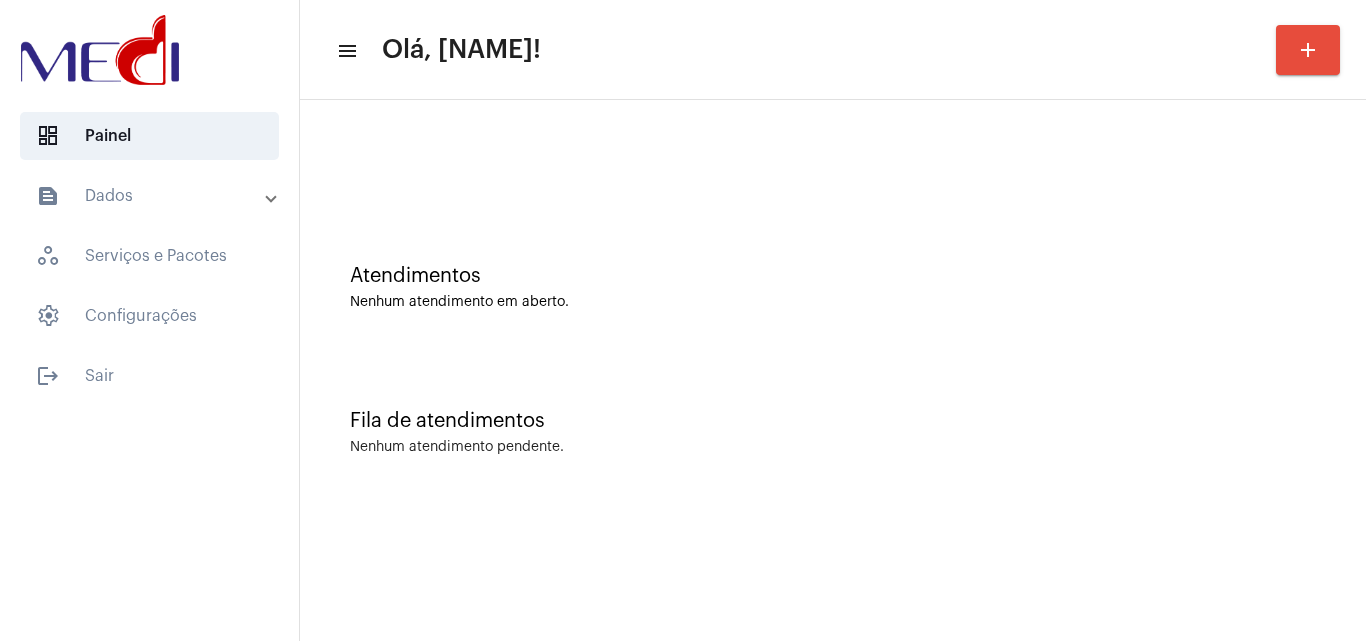 scroll, scrollTop: 0, scrollLeft: 0, axis: both 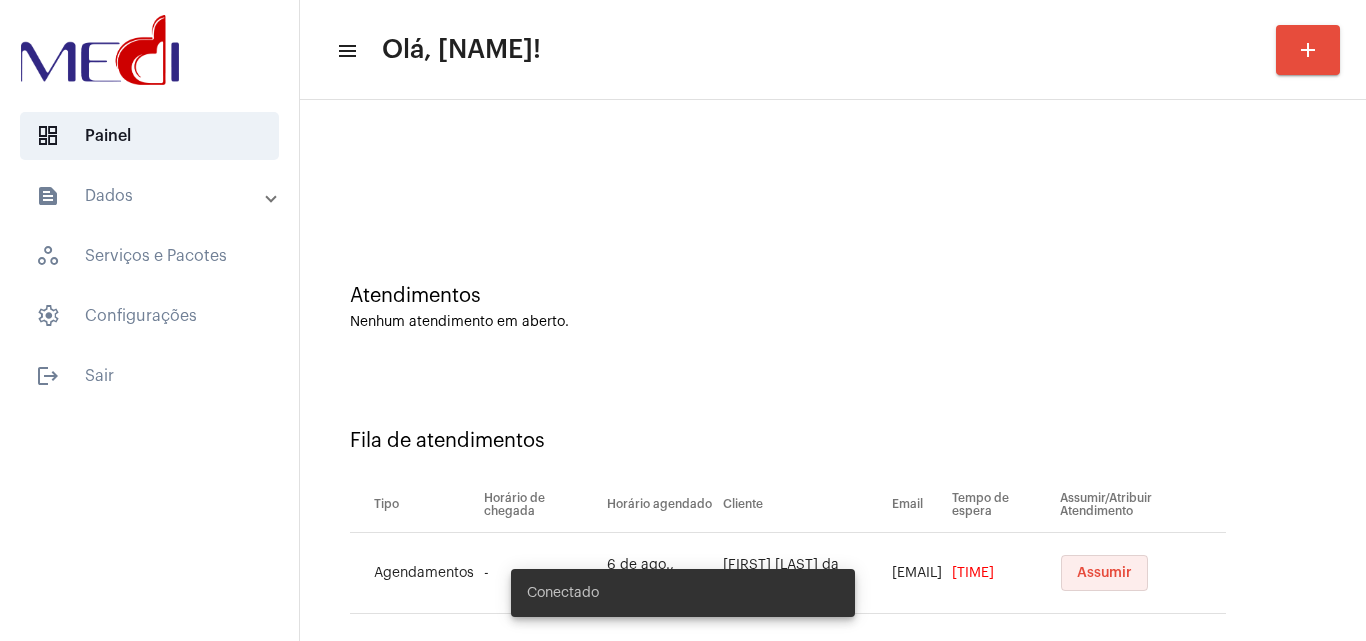 click on "Assumir" at bounding box center (1104, 573) 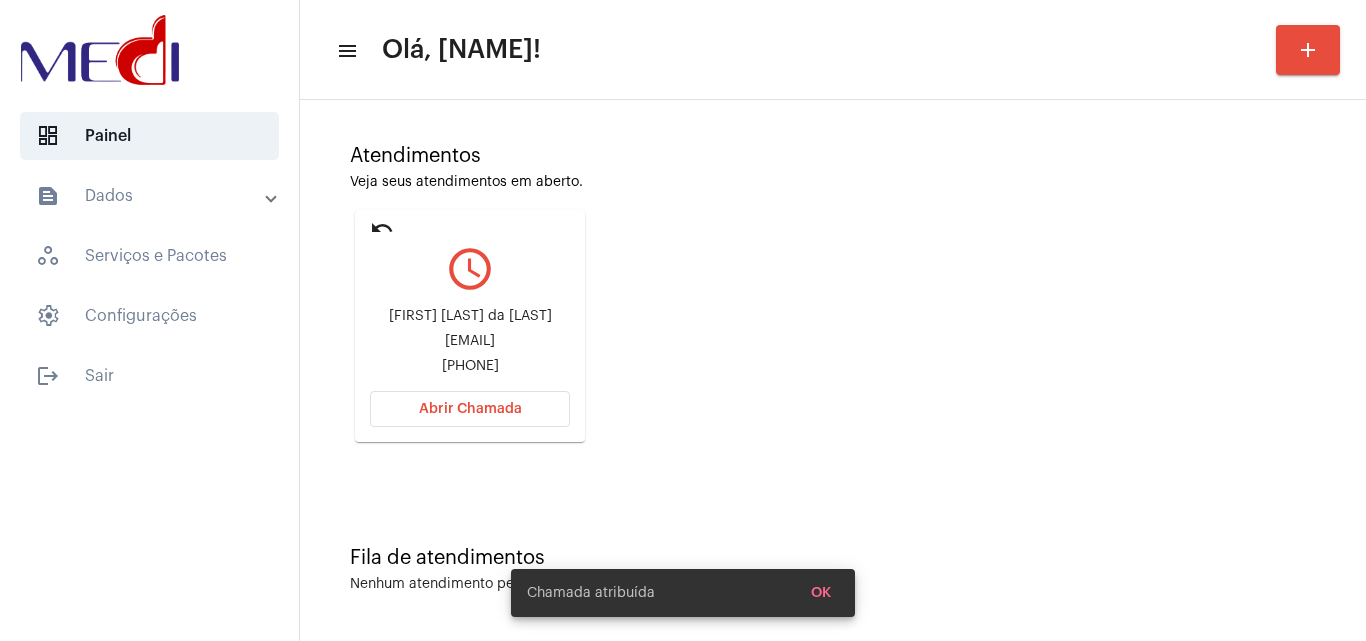 scroll, scrollTop: 141, scrollLeft: 0, axis: vertical 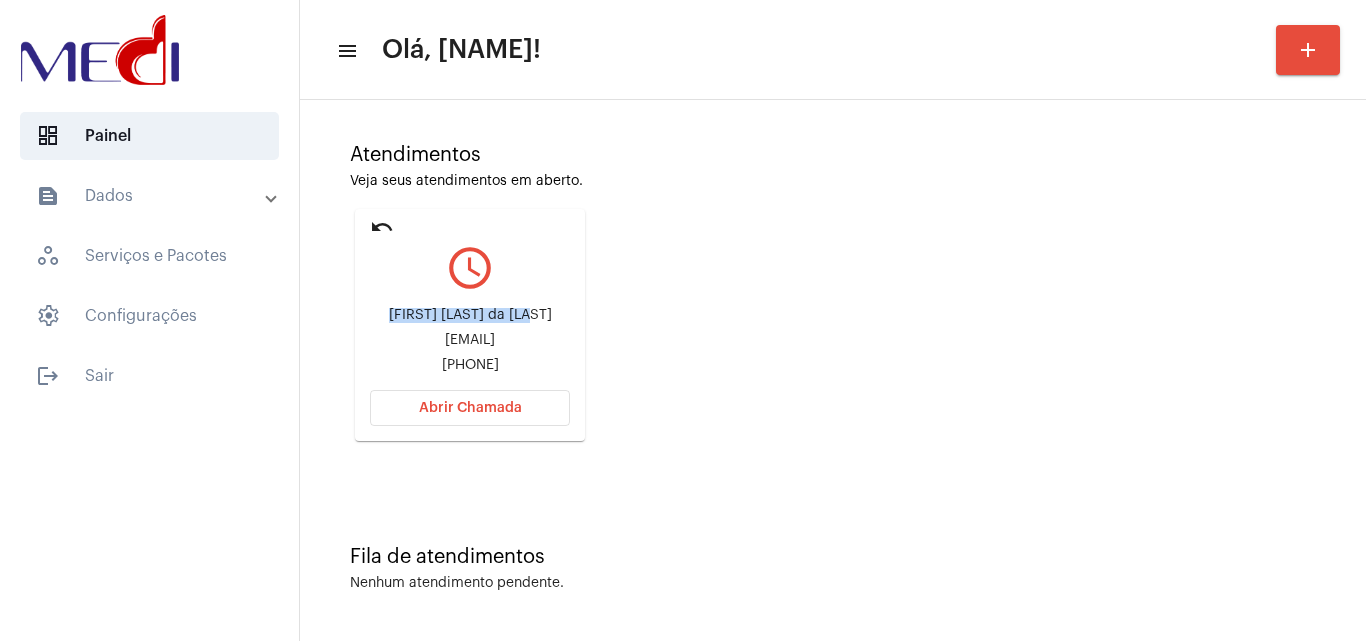 drag, startPoint x: 401, startPoint y: 305, endPoint x: 551, endPoint y: 297, distance: 150.21318 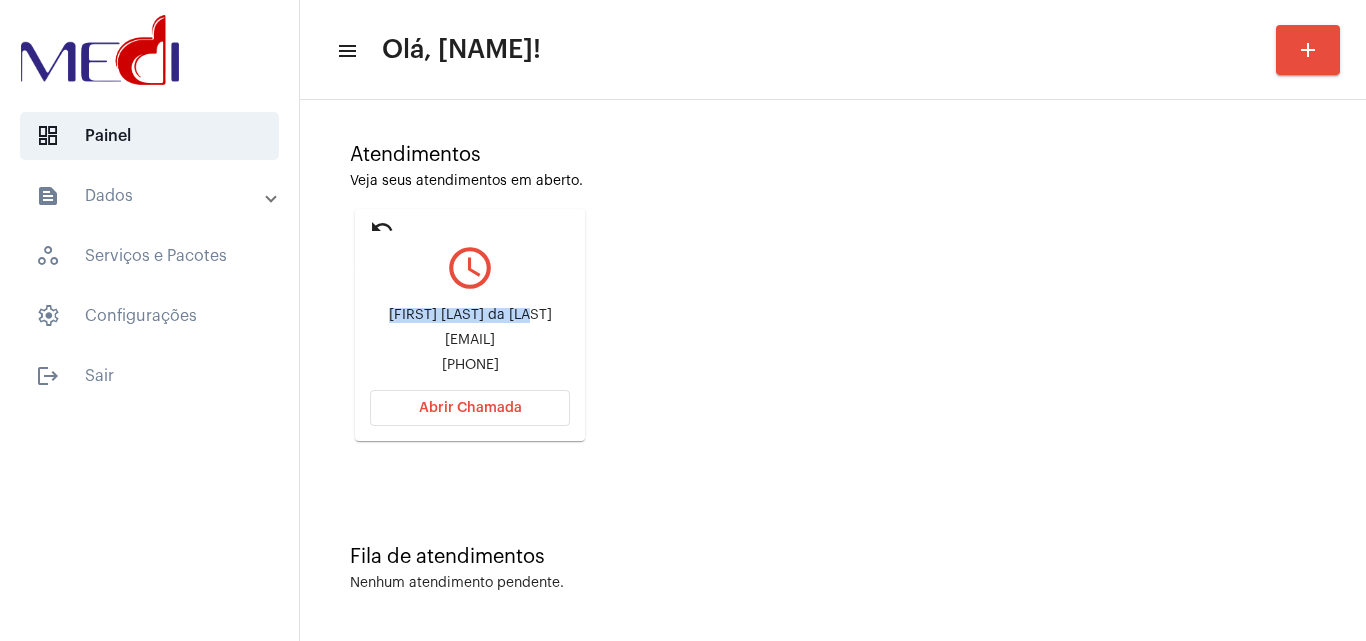 click on "undo" 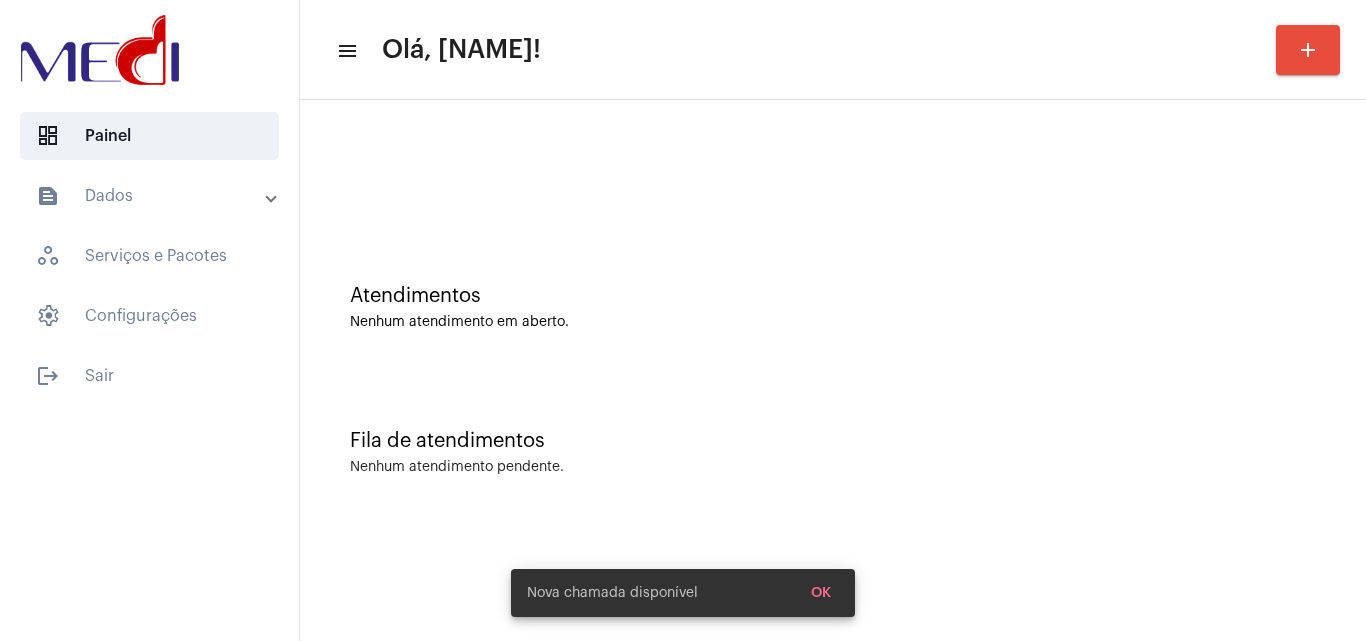 scroll, scrollTop: 0, scrollLeft: 0, axis: both 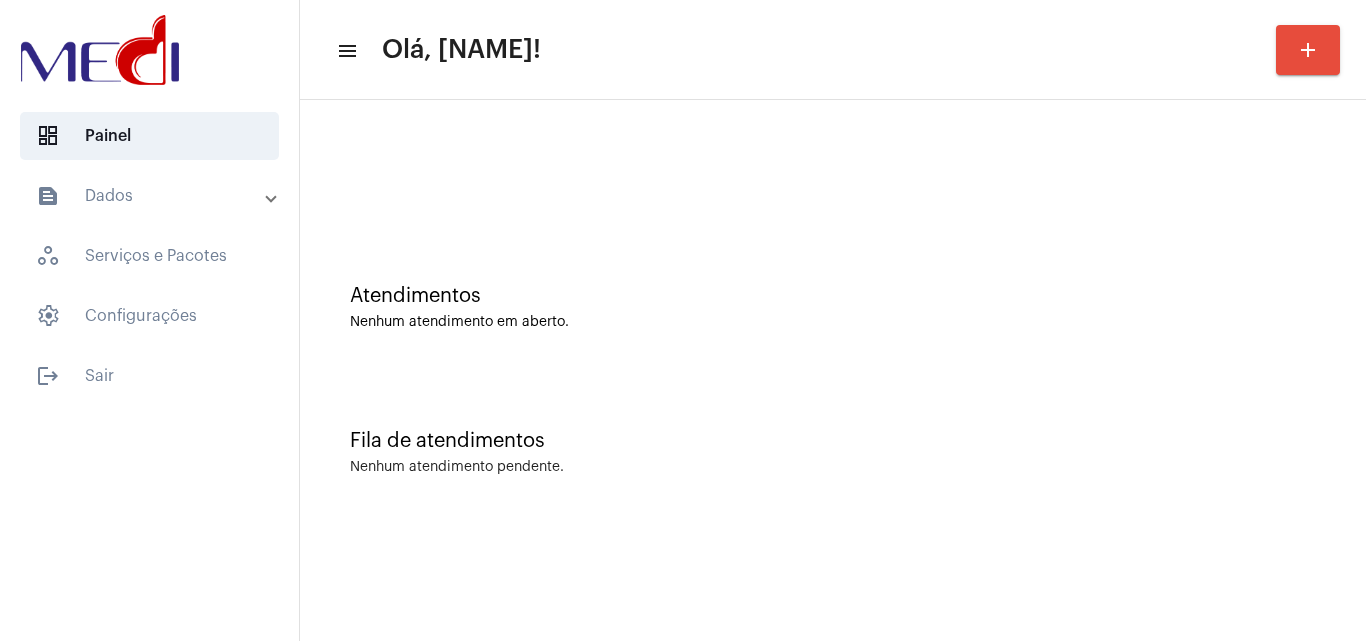 click on "Atendimentos Nenhum atendimento em aberto." 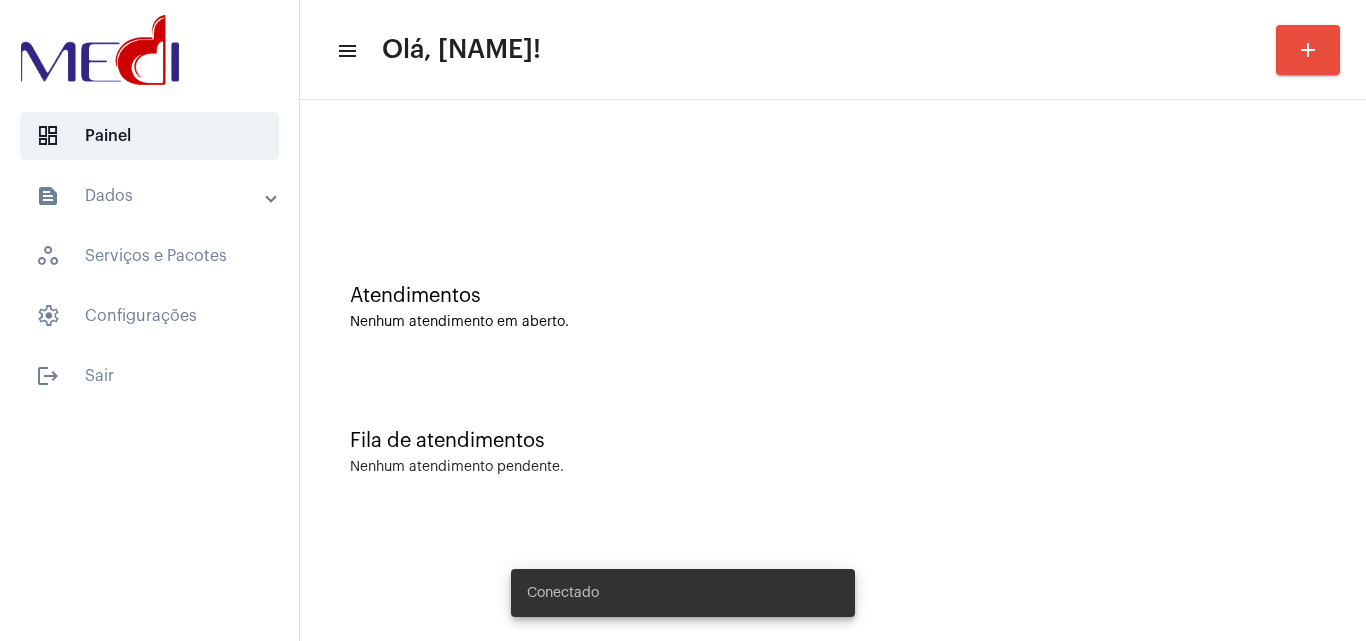 scroll, scrollTop: 0, scrollLeft: 0, axis: both 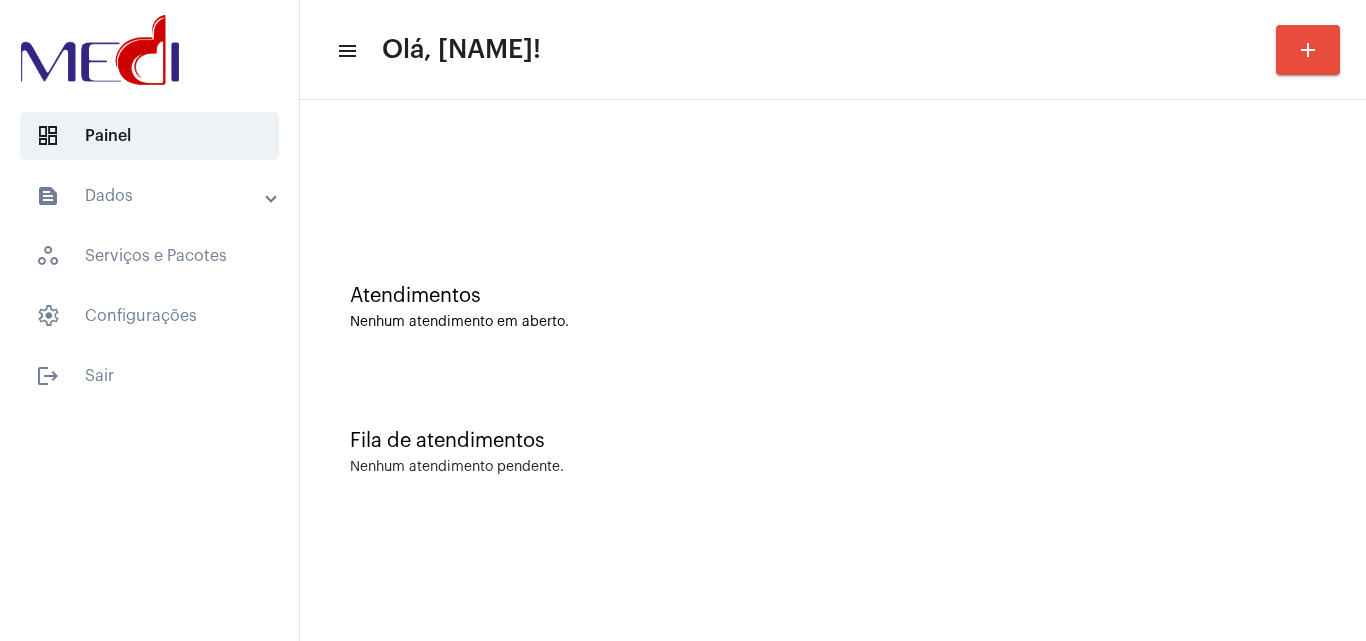 click on "Atendimentos" 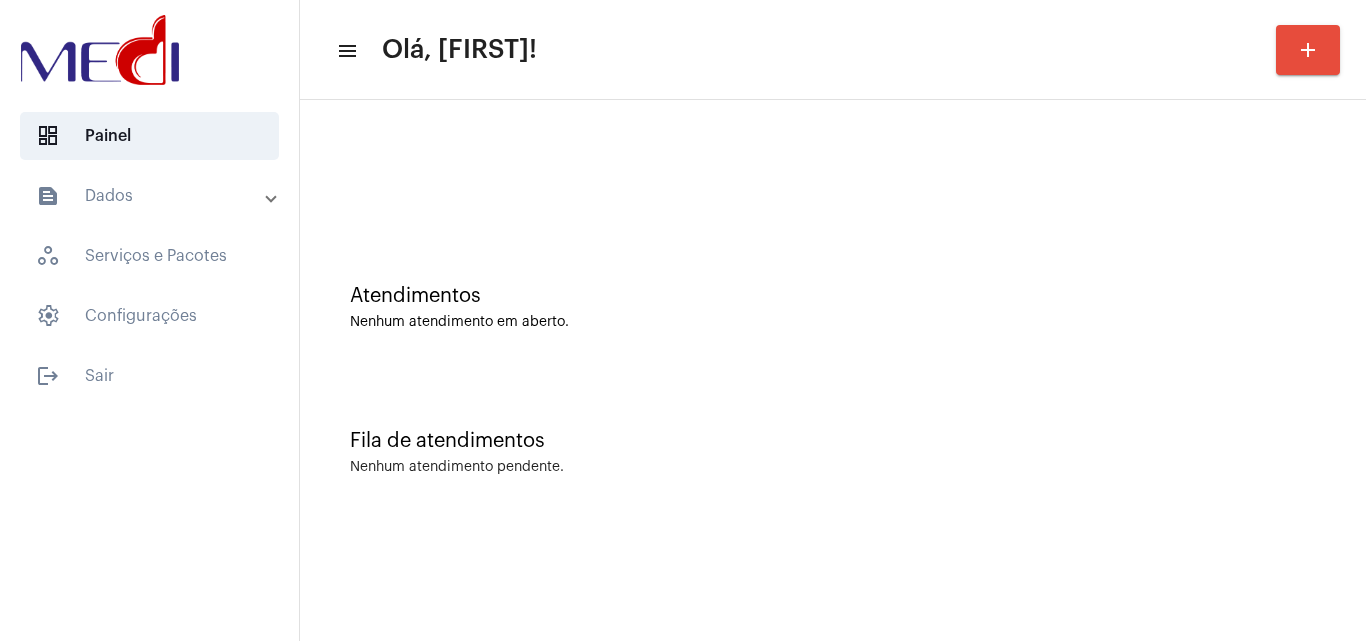 scroll, scrollTop: 0, scrollLeft: 0, axis: both 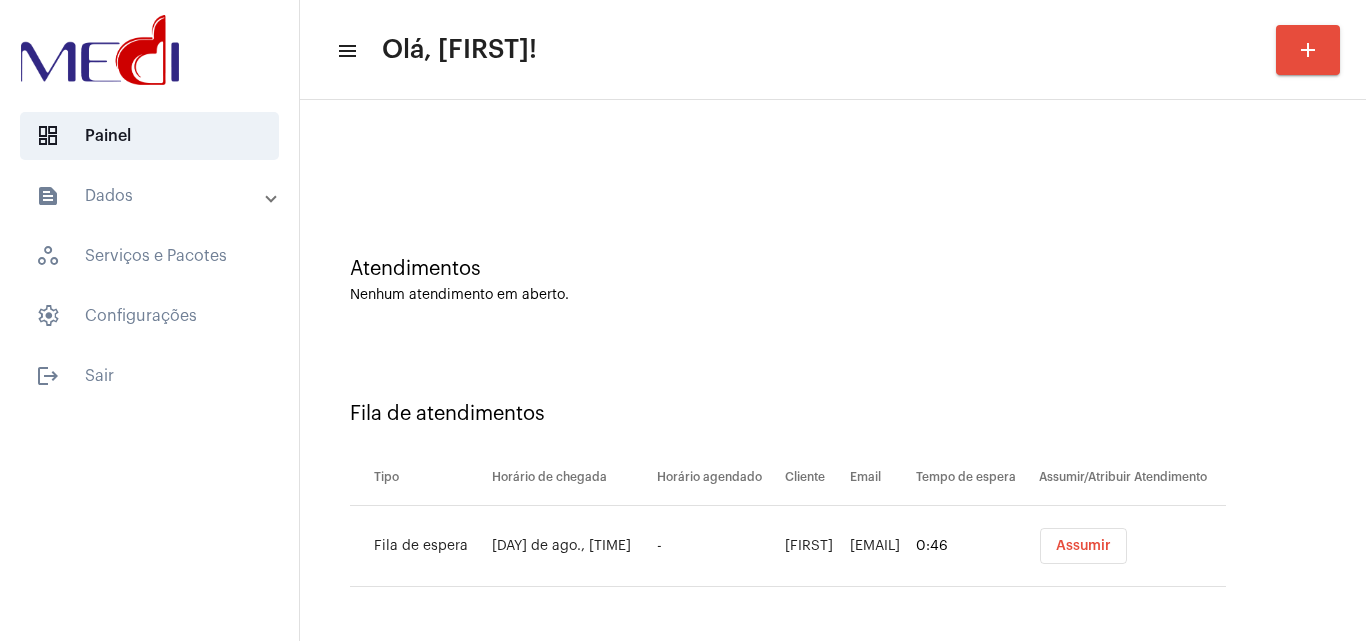 click on "Assumir" at bounding box center [1083, 546] 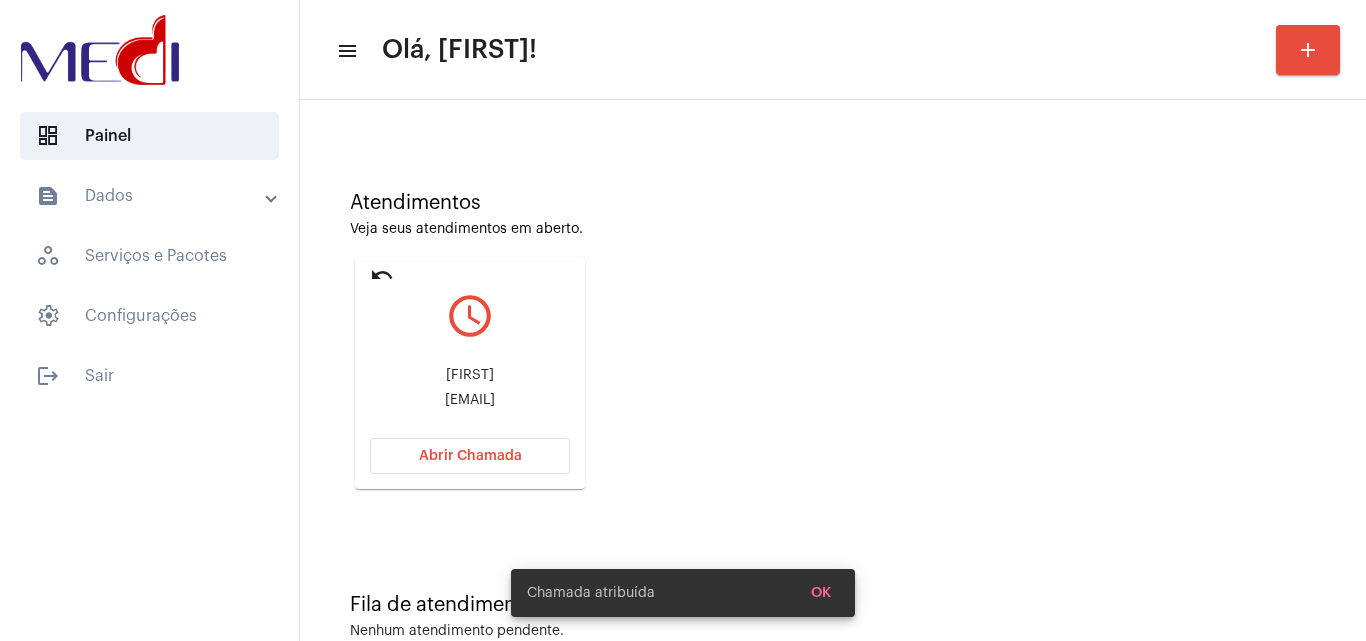 scroll, scrollTop: 141, scrollLeft: 0, axis: vertical 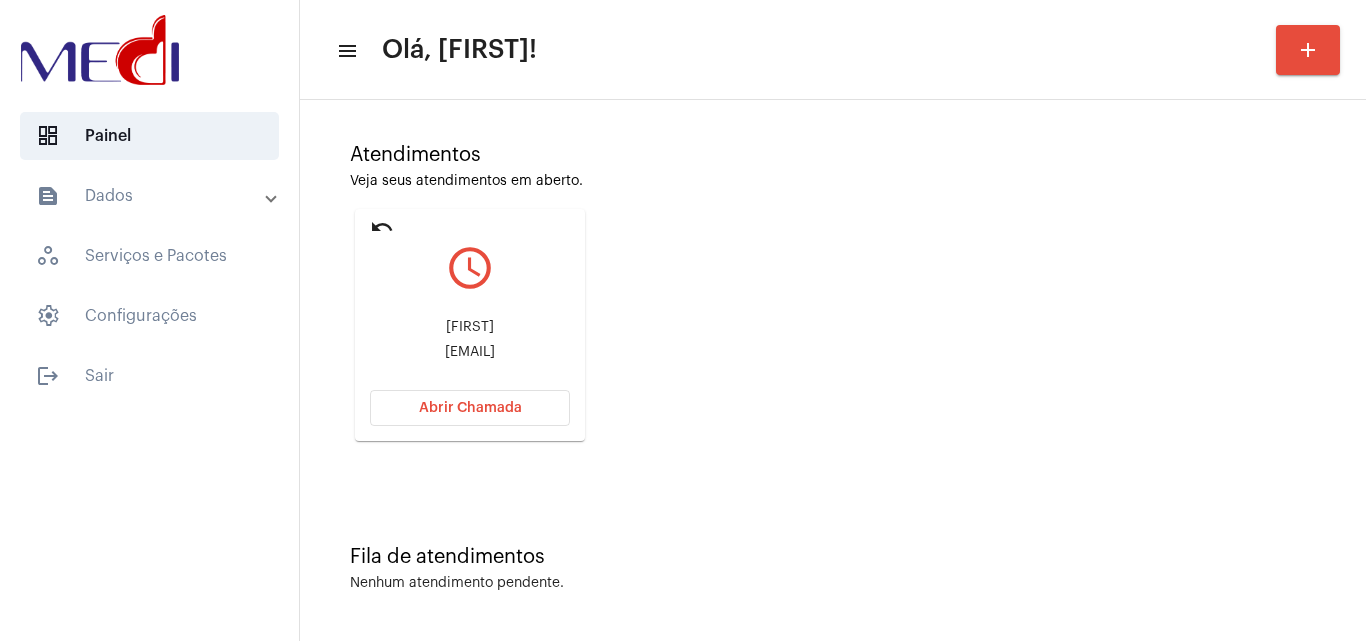 drag, startPoint x: 368, startPoint y: 349, endPoint x: 472, endPoint y: 349, distance: 104 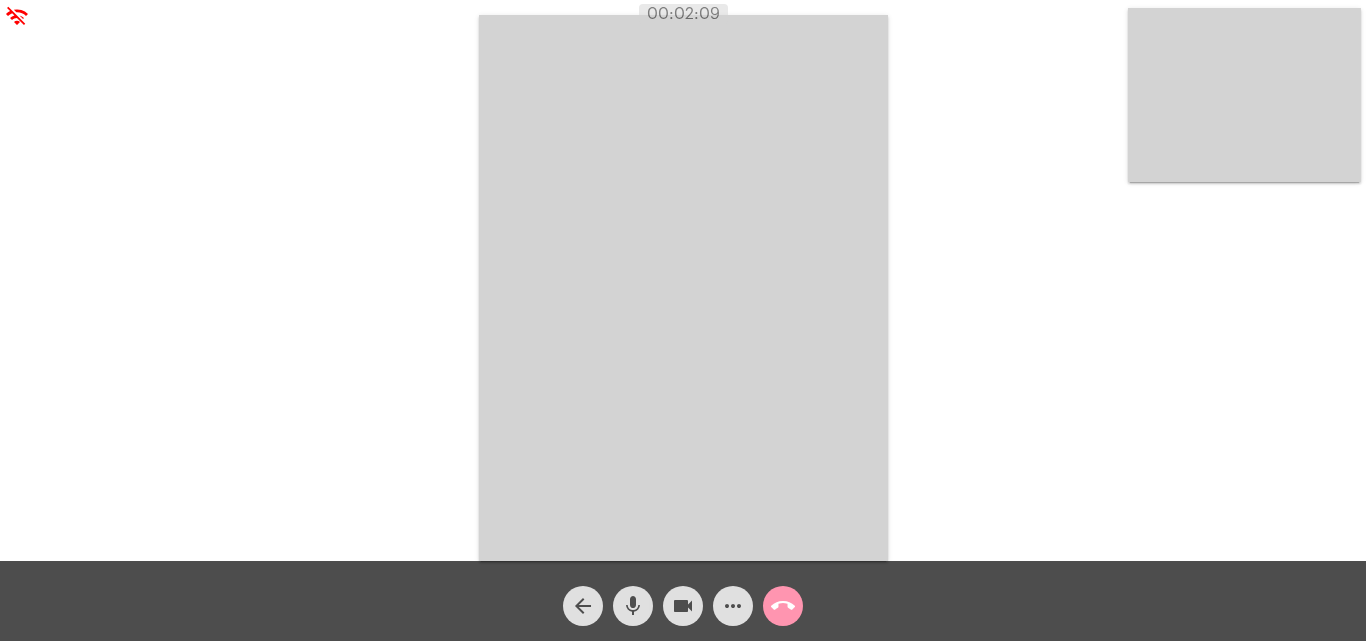 click on "more_horiz" 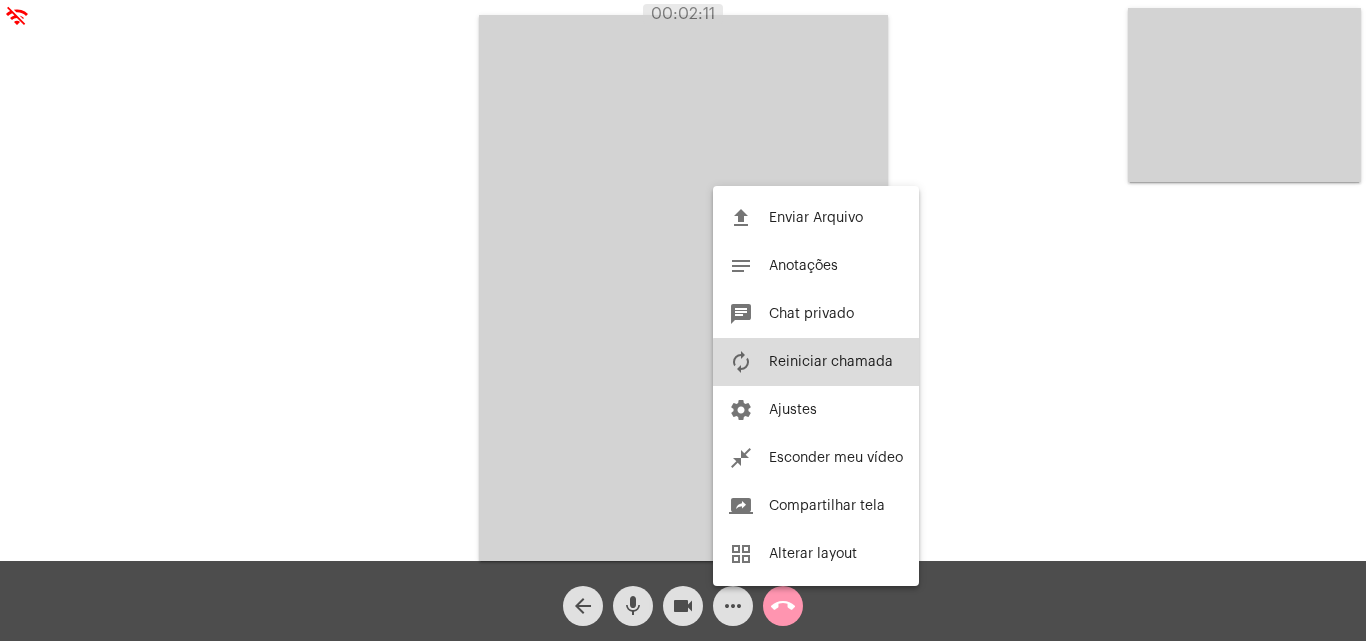 click on "Reiniciar chamada" at bounding box center (831, 362) 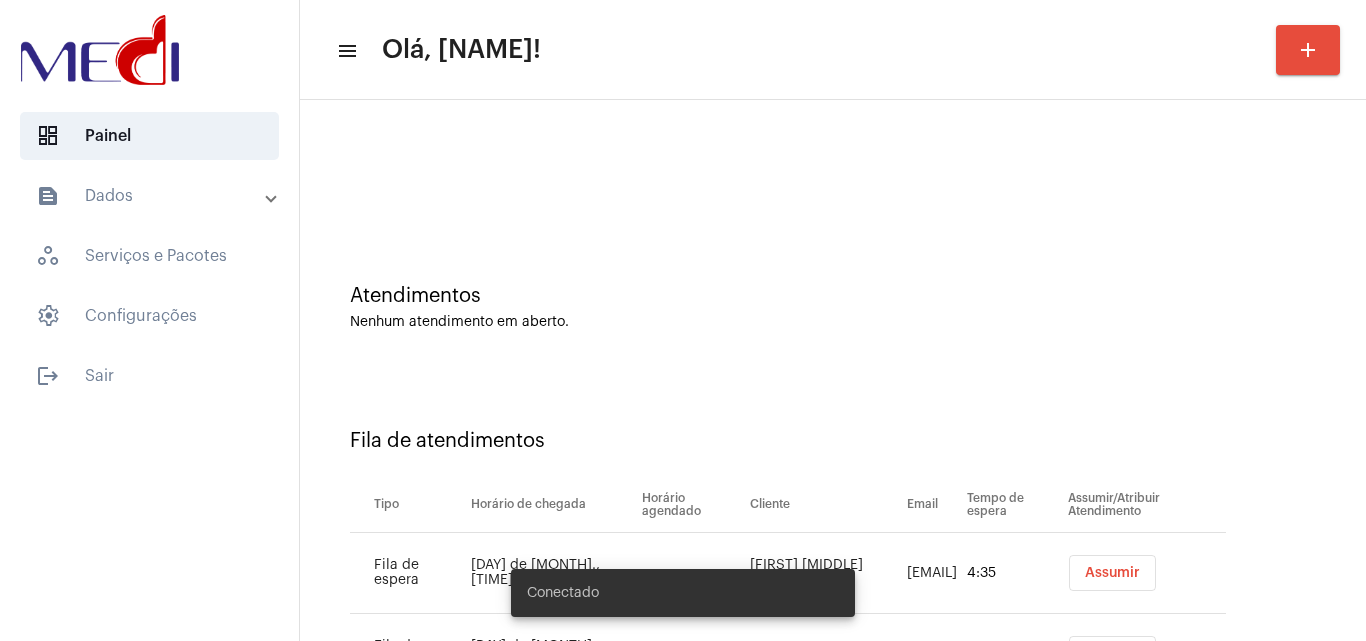 scroll, scrollTop: 0, scrollLeft: 0, axis: both 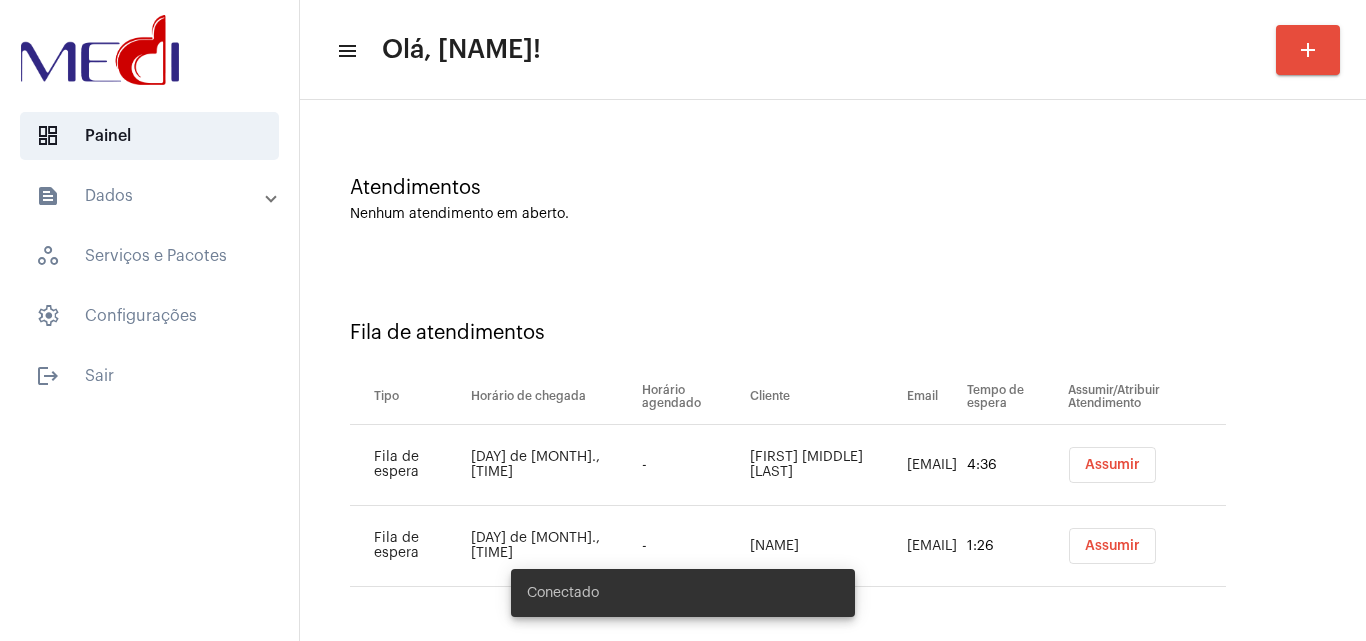 click on "Assumir" at bounding box center [1112, 465] 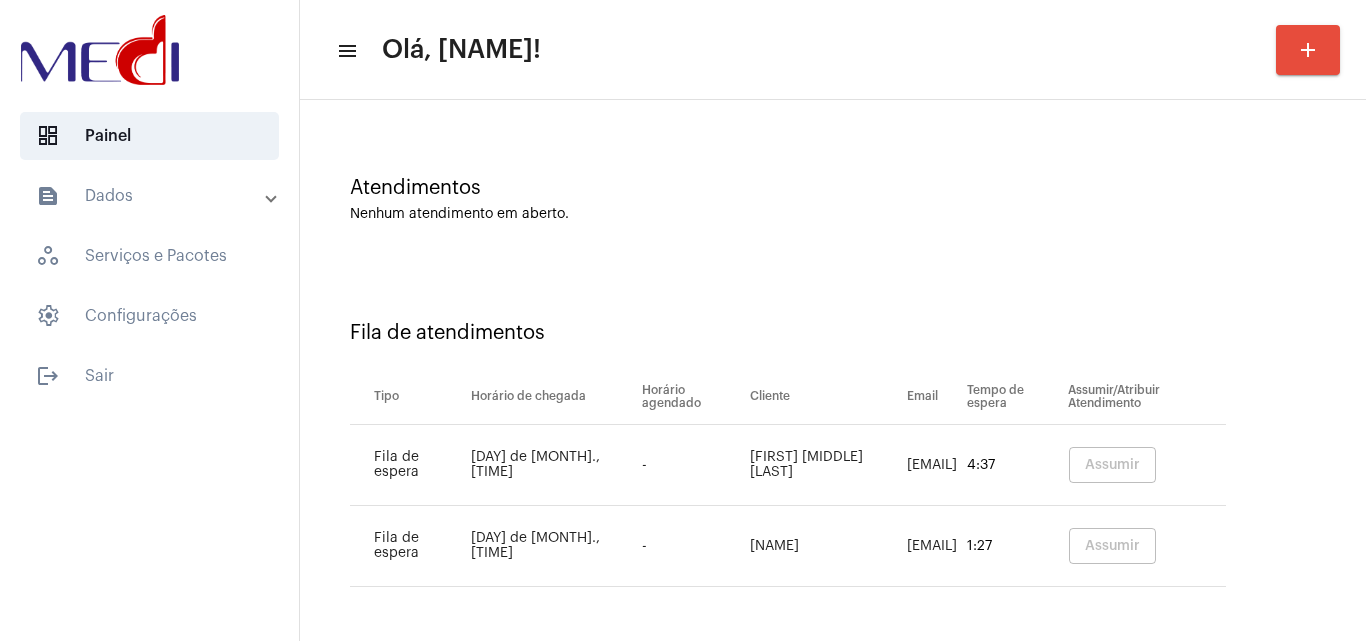 scroll, scrollTop: 0, scrollLeft: 0, axis: both 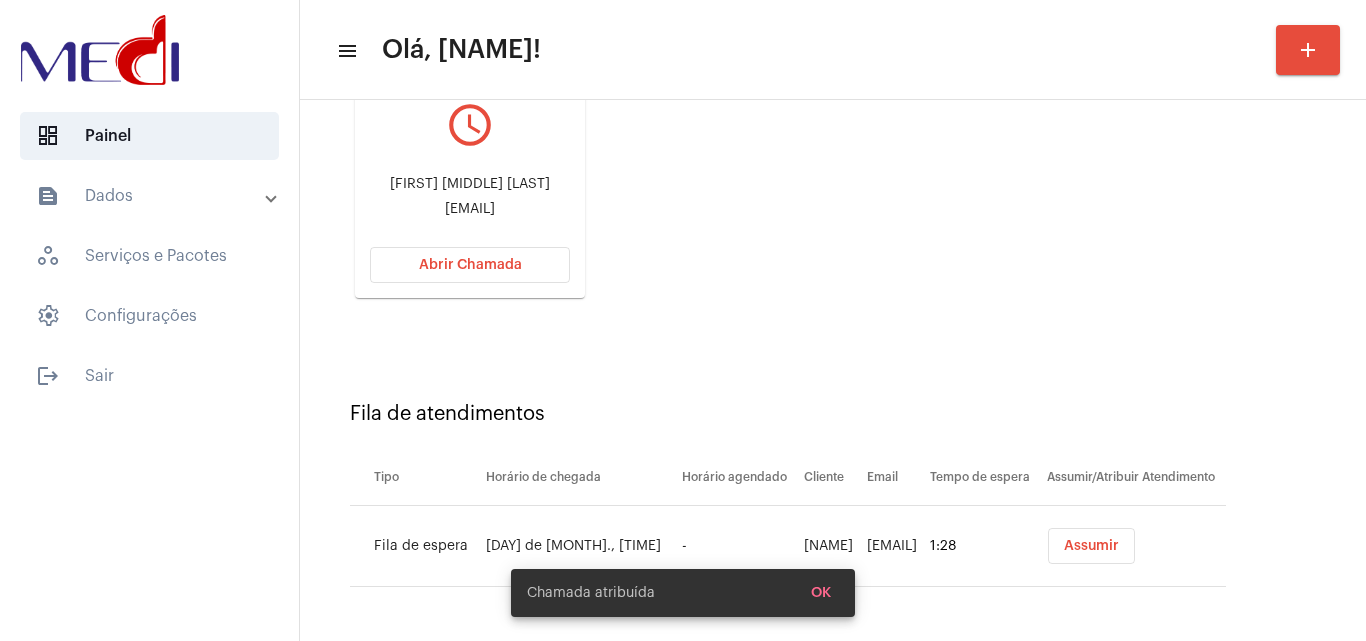 click on "Assumir" at bounding box center [1091, 546] 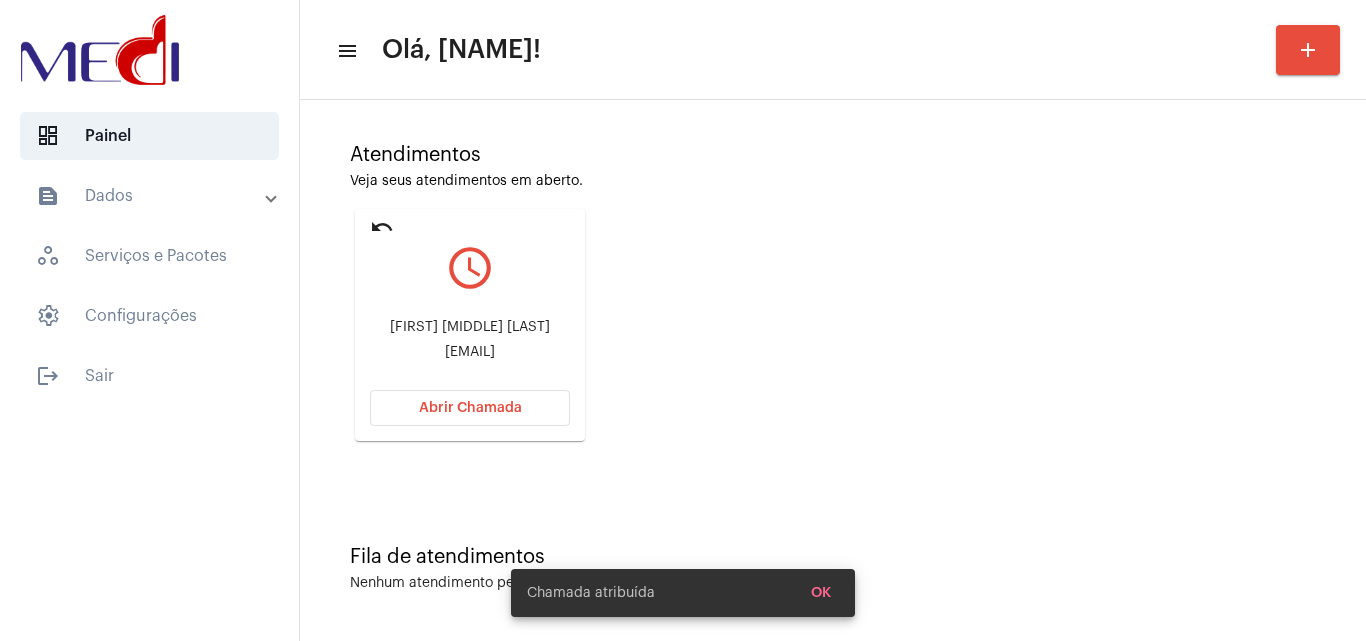 scroll, scrollTop: 0, scrollLeft: 0, axis: both 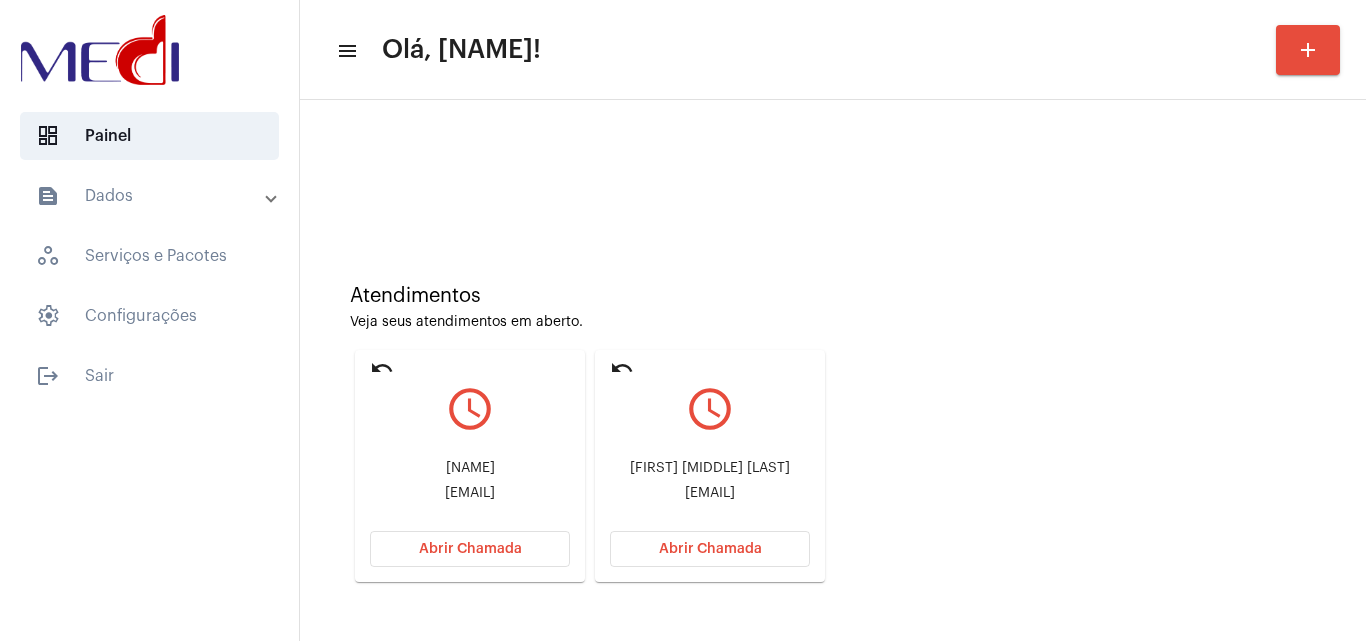 drag, startPoint x: 624, startPoint y: 447, endPoint x: 758, endPoint y: 474, distance: 136.69308 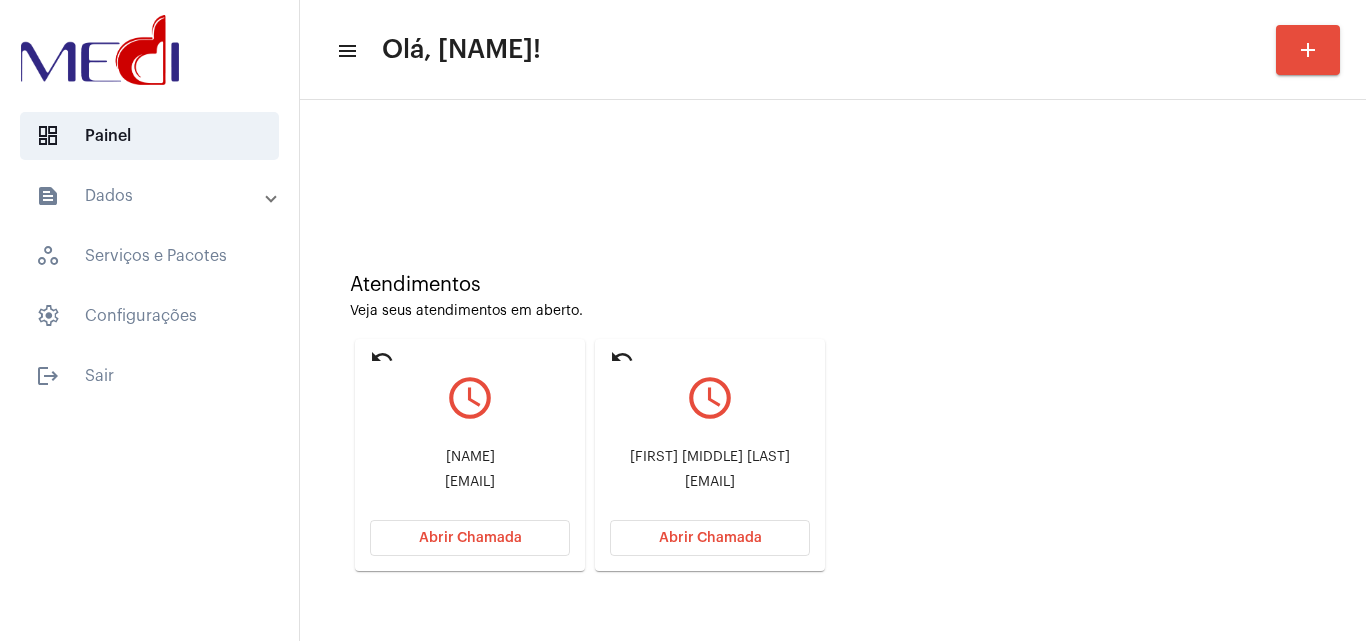 scroll, scrollTop: 0, scrollLeft: 0, axis: both 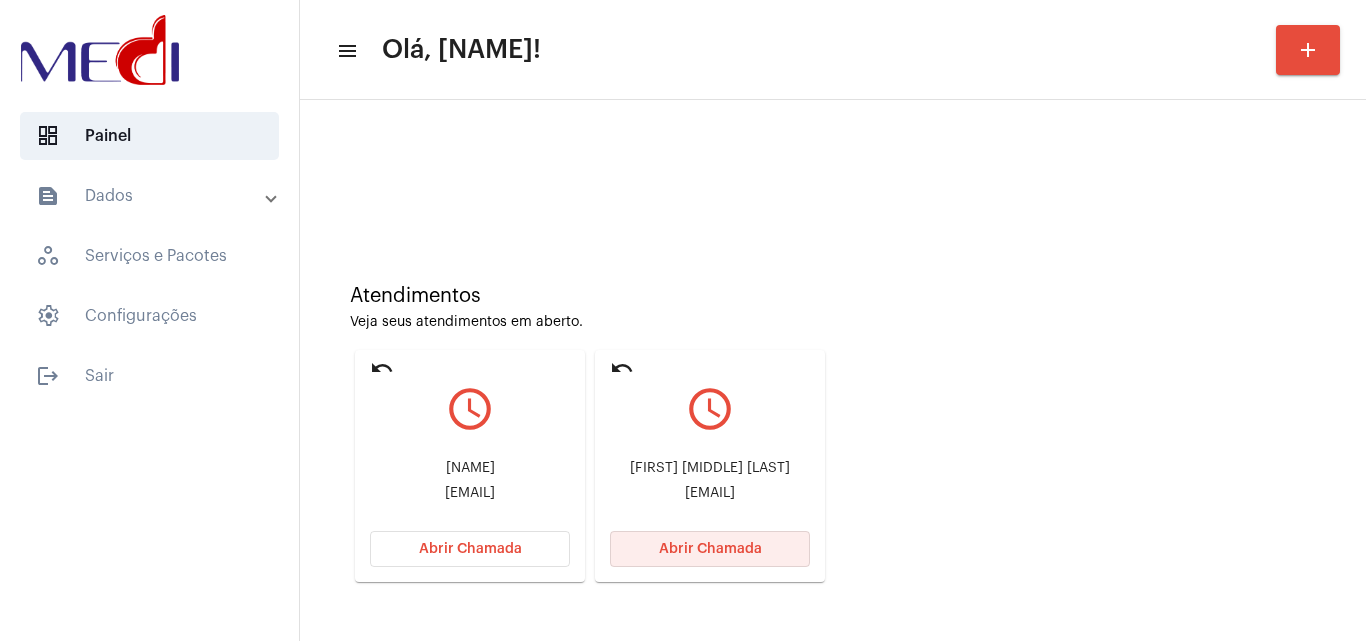 click on "Abrir Chamada" 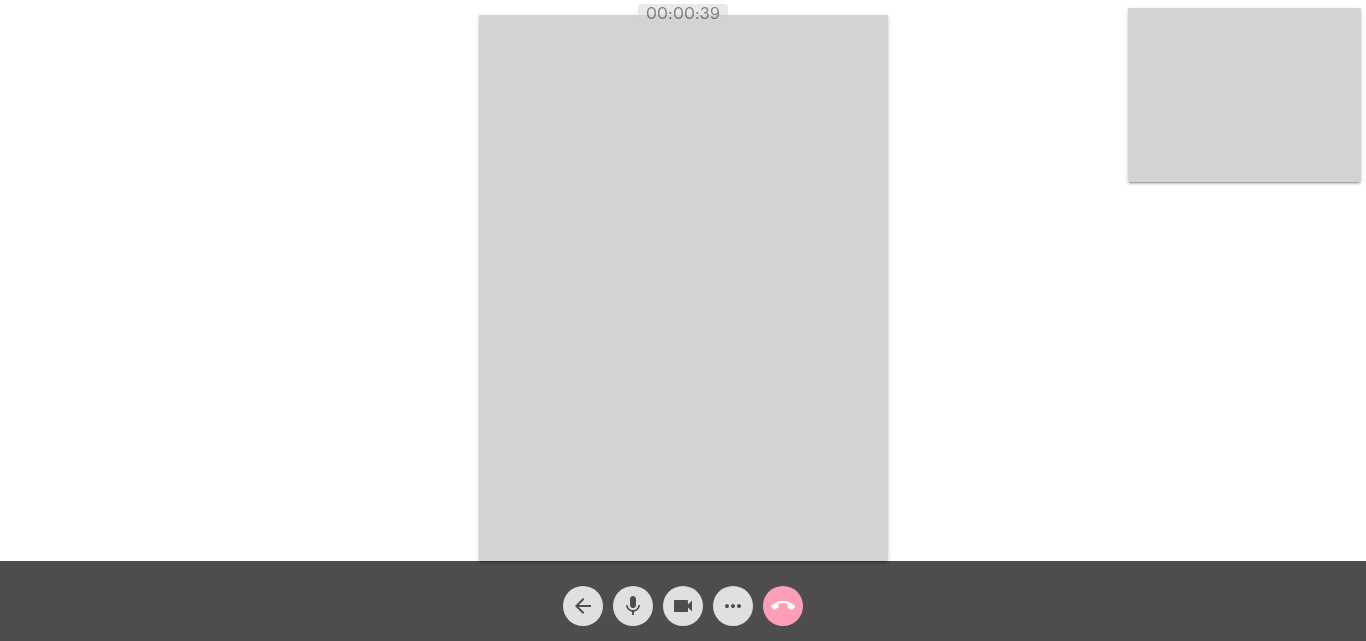 click on "call_end" 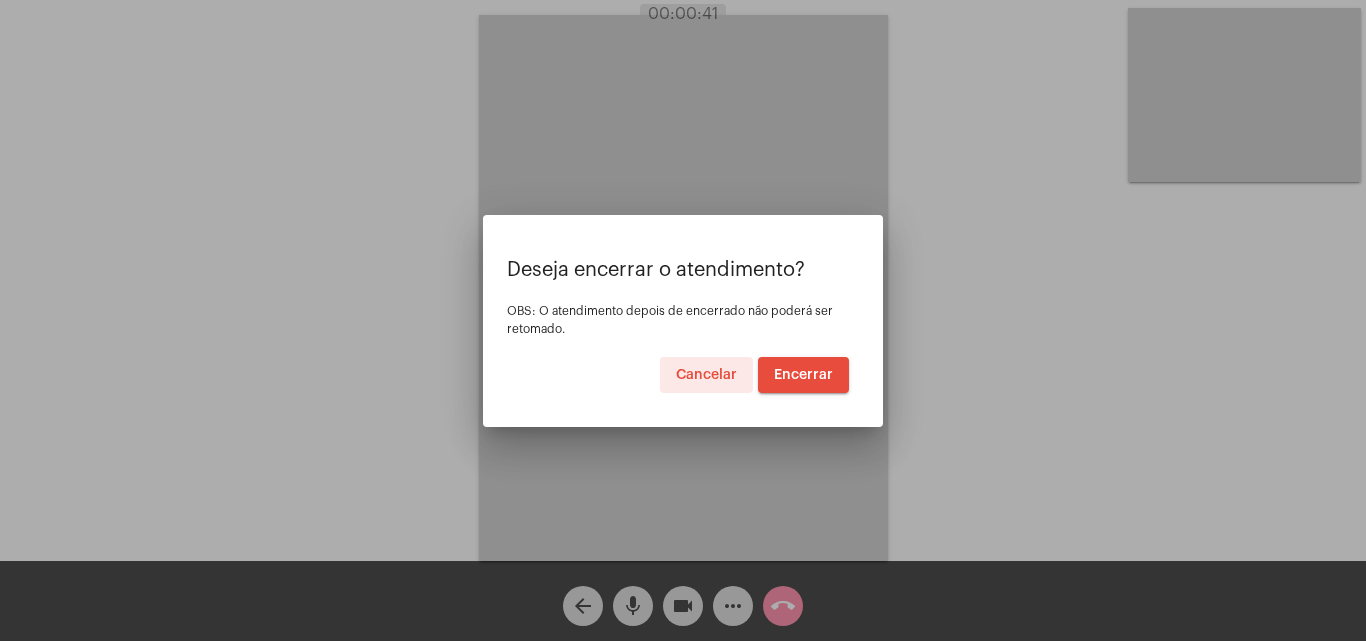 click on "Encerrar" at bounding box center [803, 375] 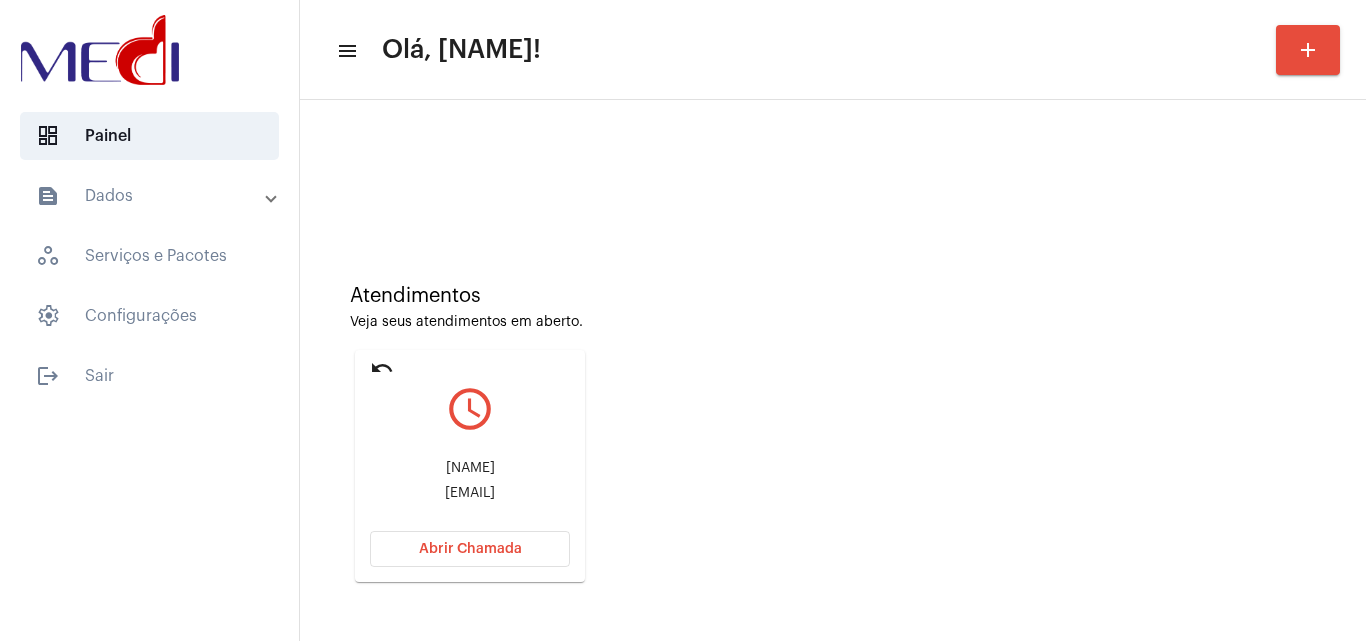 scroll, scrollTop: 141, scrollLeft: 0, axis: vertical 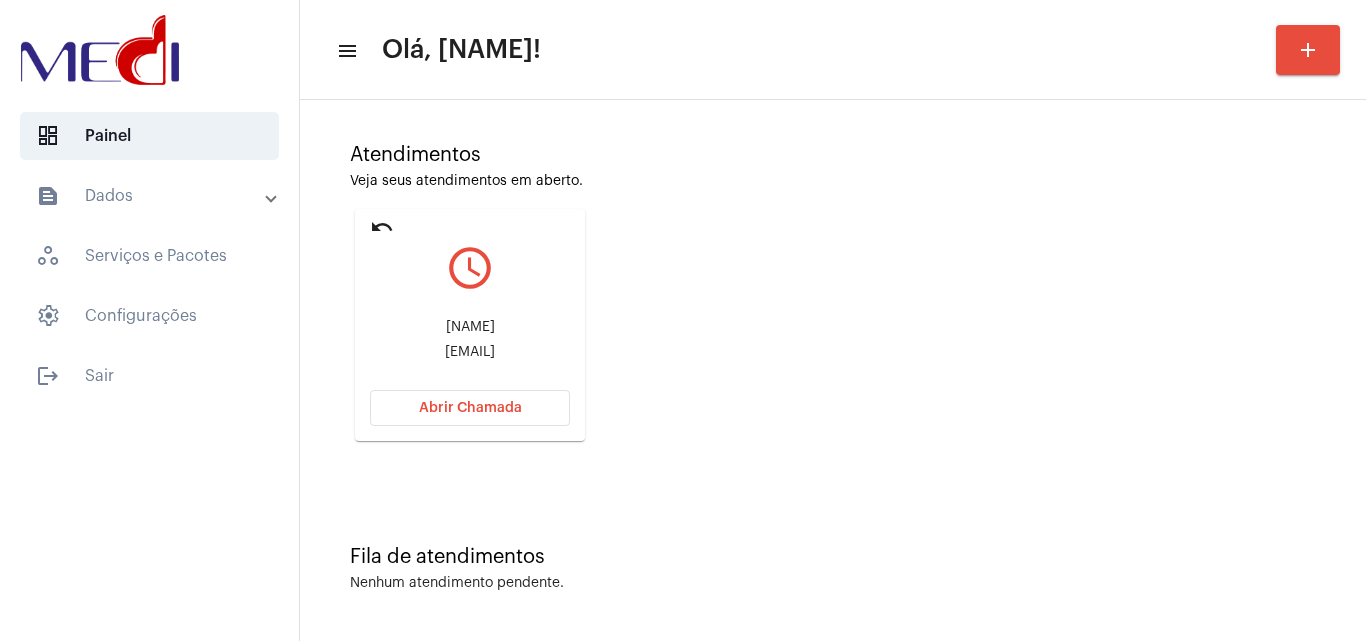 drag, startPoint x: 379, startPoint y: 351, endPoint x: 453, endPoint y: 348, distance: 74.06078 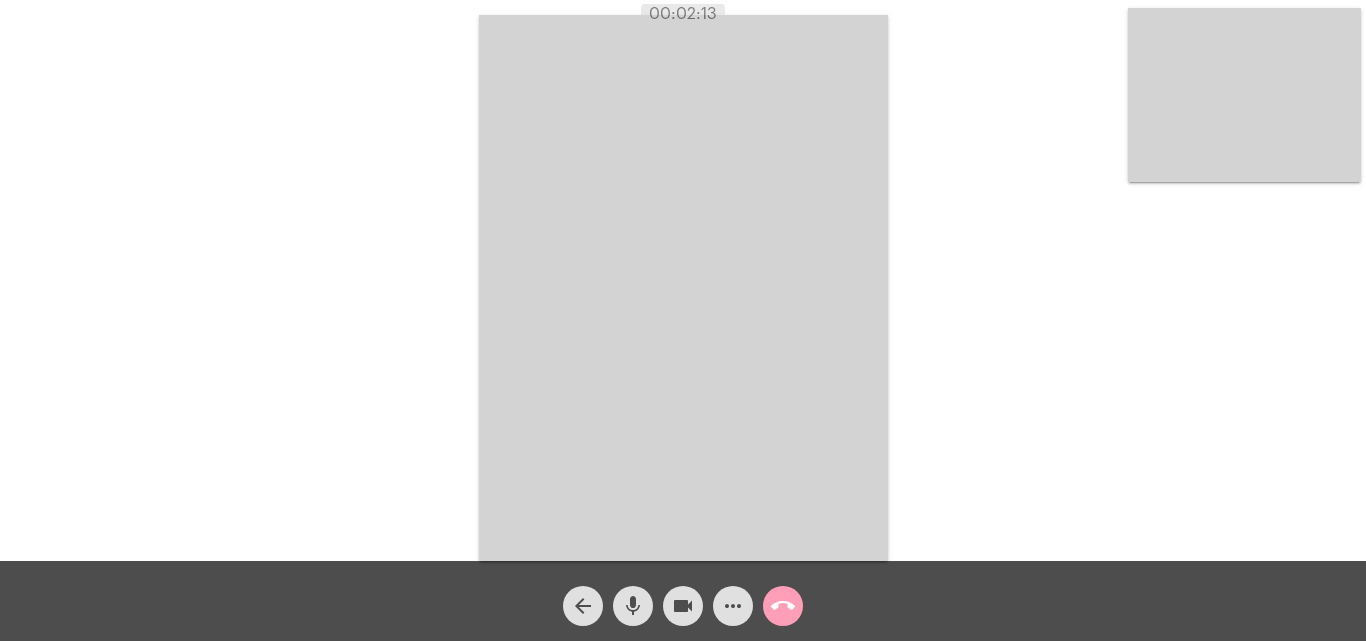 click on "call_end" 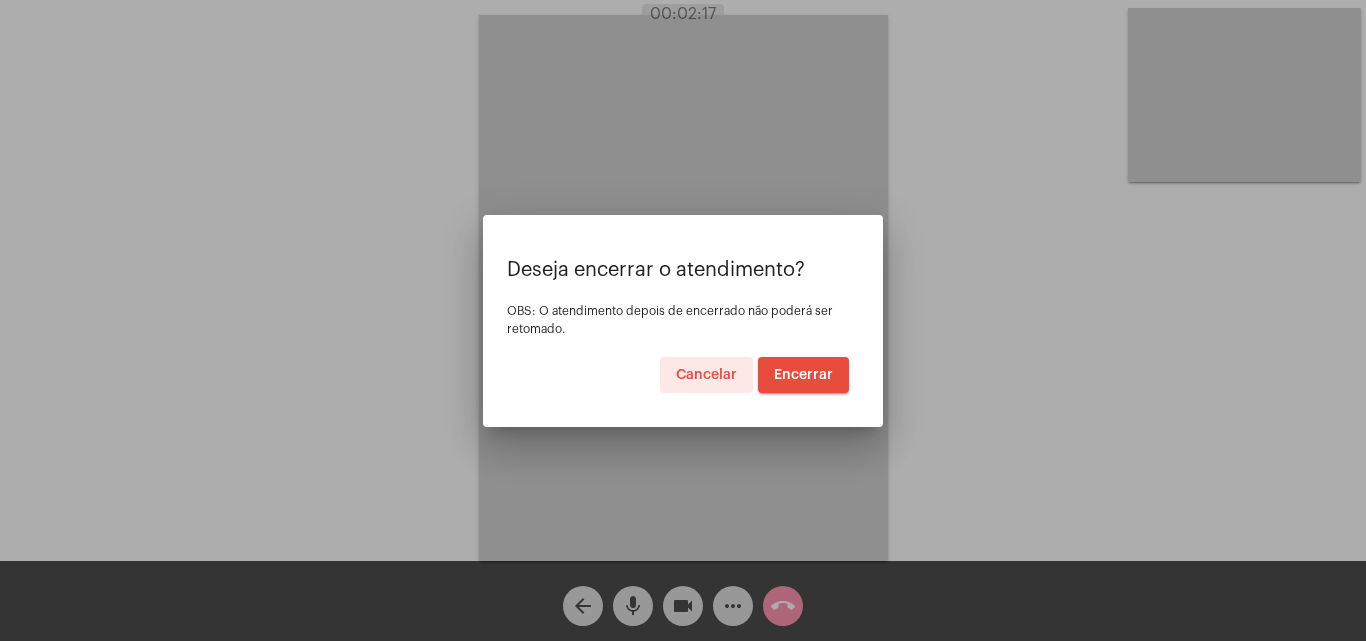 click on "Encerrar" at bounding box center (803, 375) 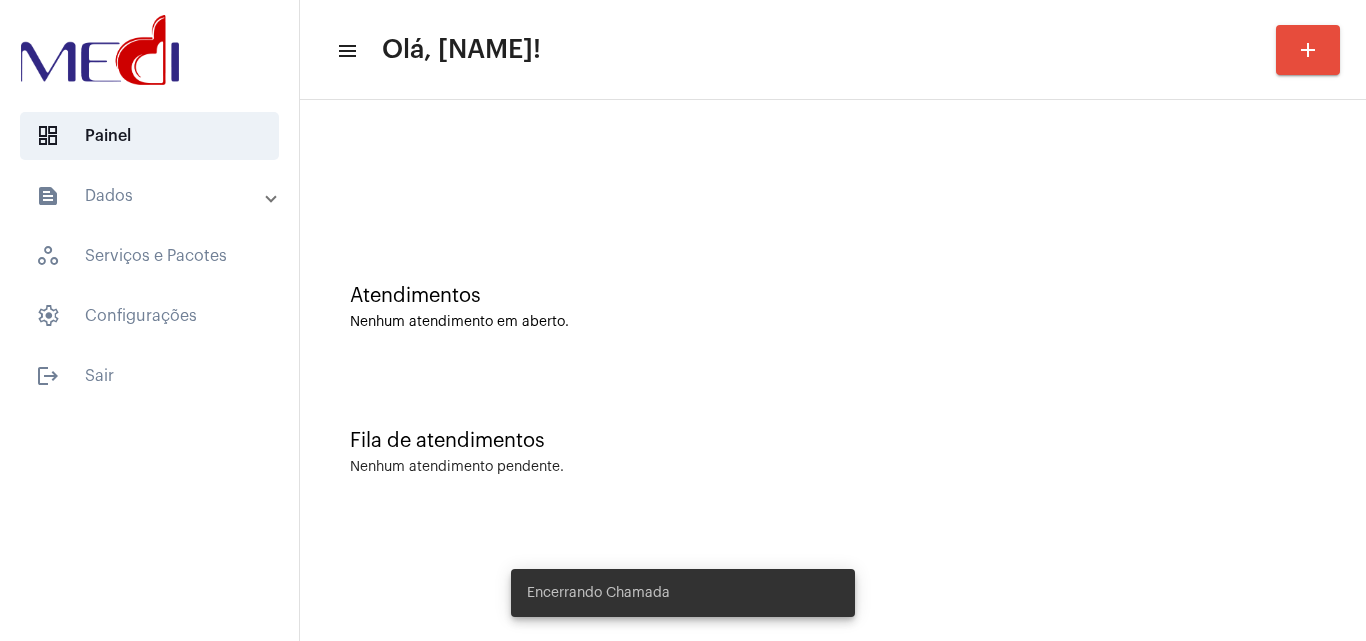 click on "Fila de atendimentos Nenhum atendimento pendente." 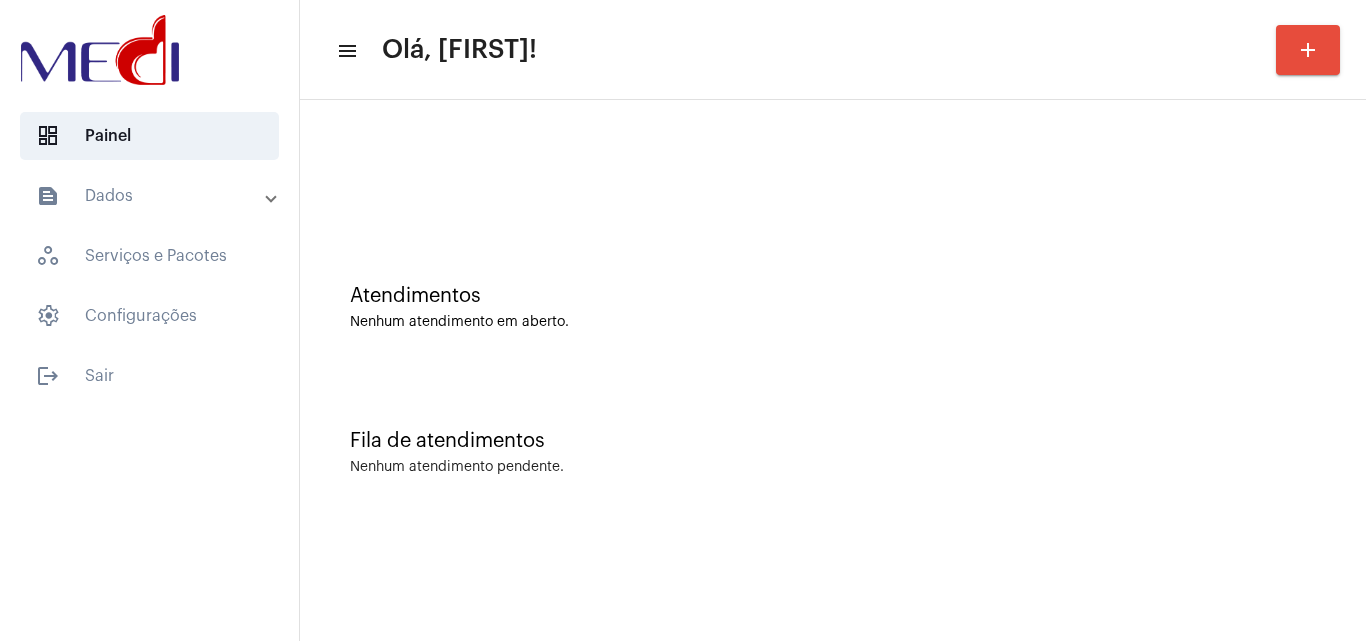 scroll, scrollTop: 0, scrollLeft: 0, axis: both 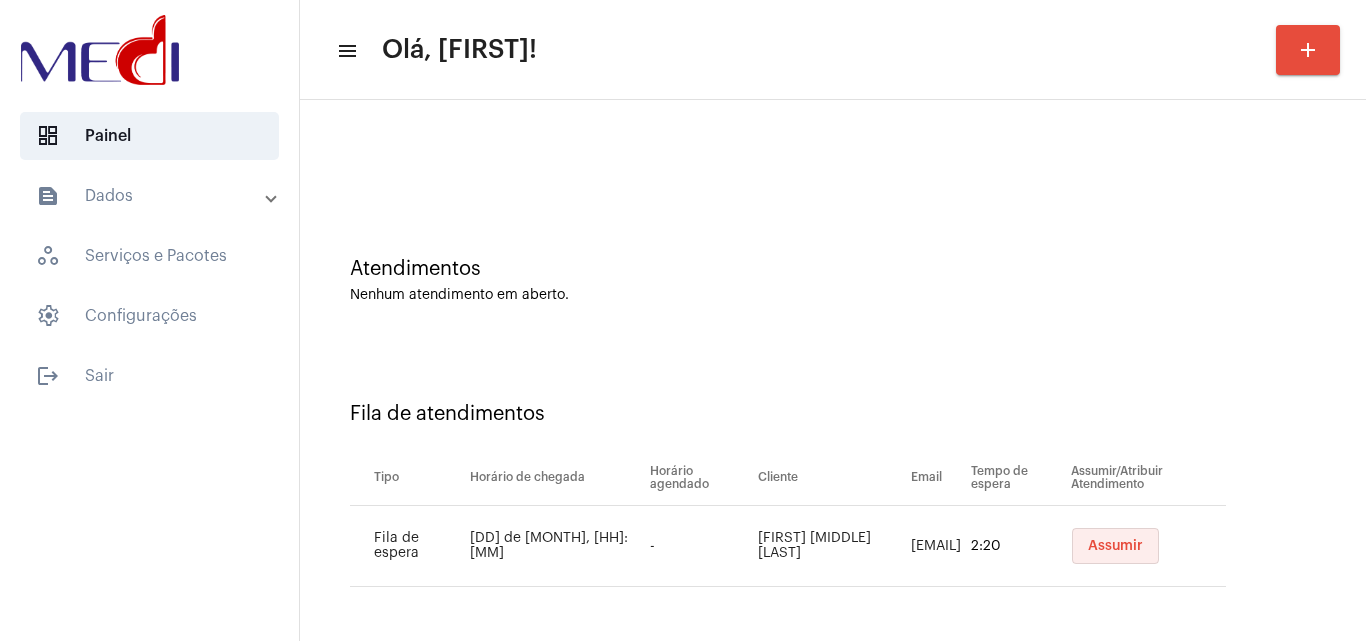 click on "Assumir" at bounding box center [1115, 546] 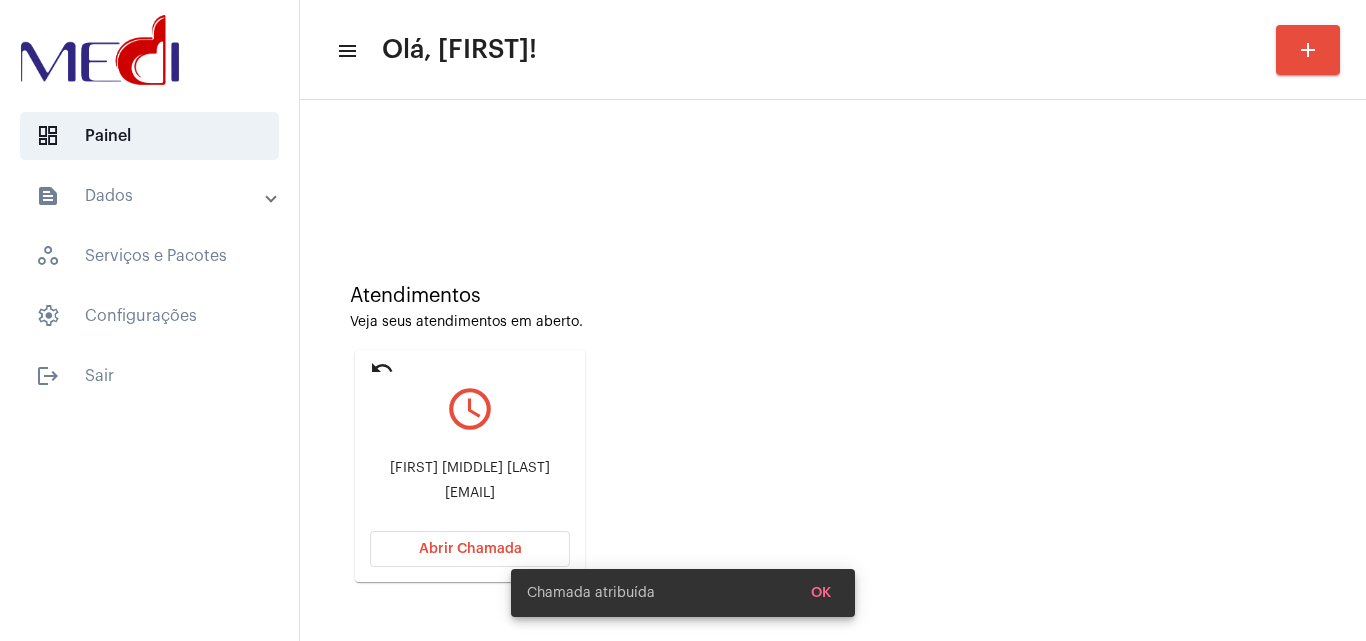 scroll, scrollTop: 141, scrollLeft: 0, axis: vertical 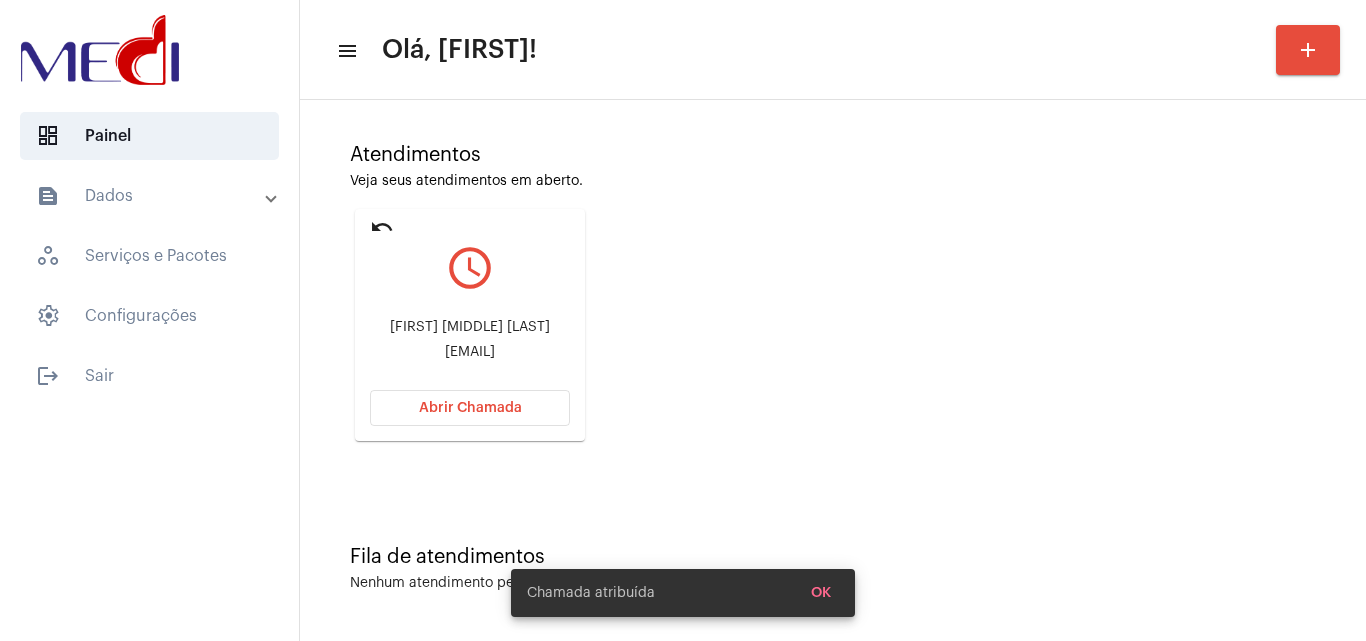 drag, startPoint x: 384, startPoint y: 311, endPoint x: 492, endPoint y: 328, distance: 109.32977 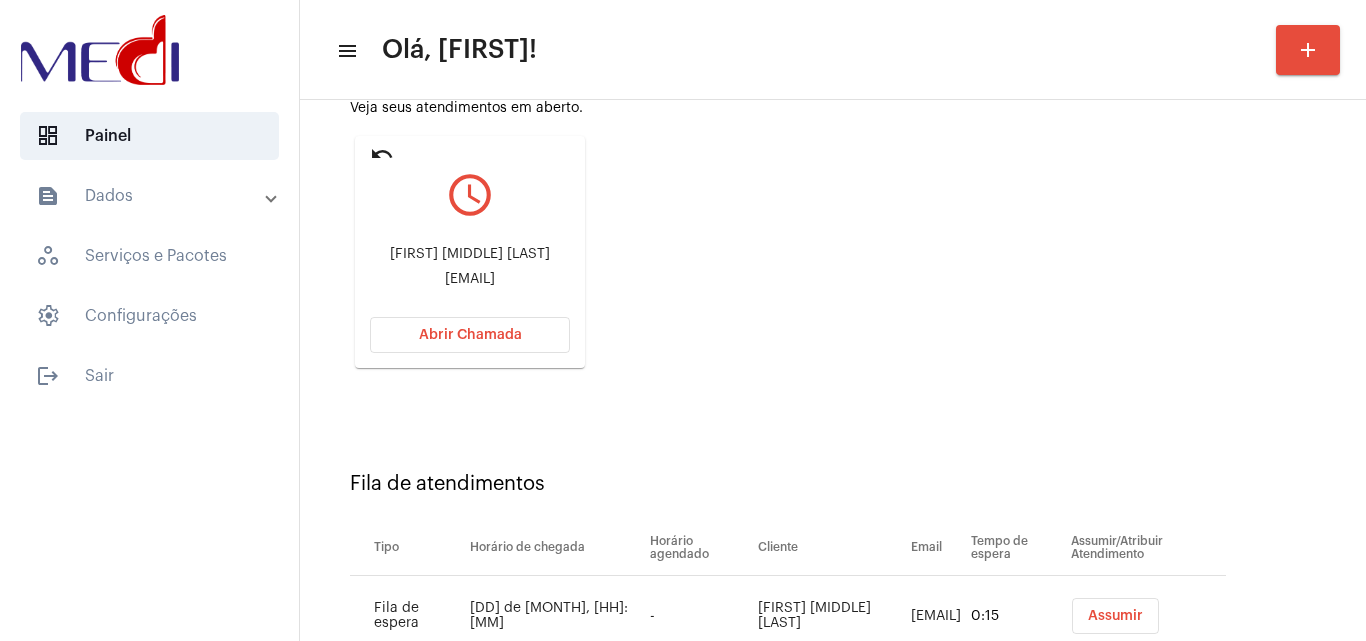 scroll, scrollTop: 284, scrollLeft: 0, axis: vertical 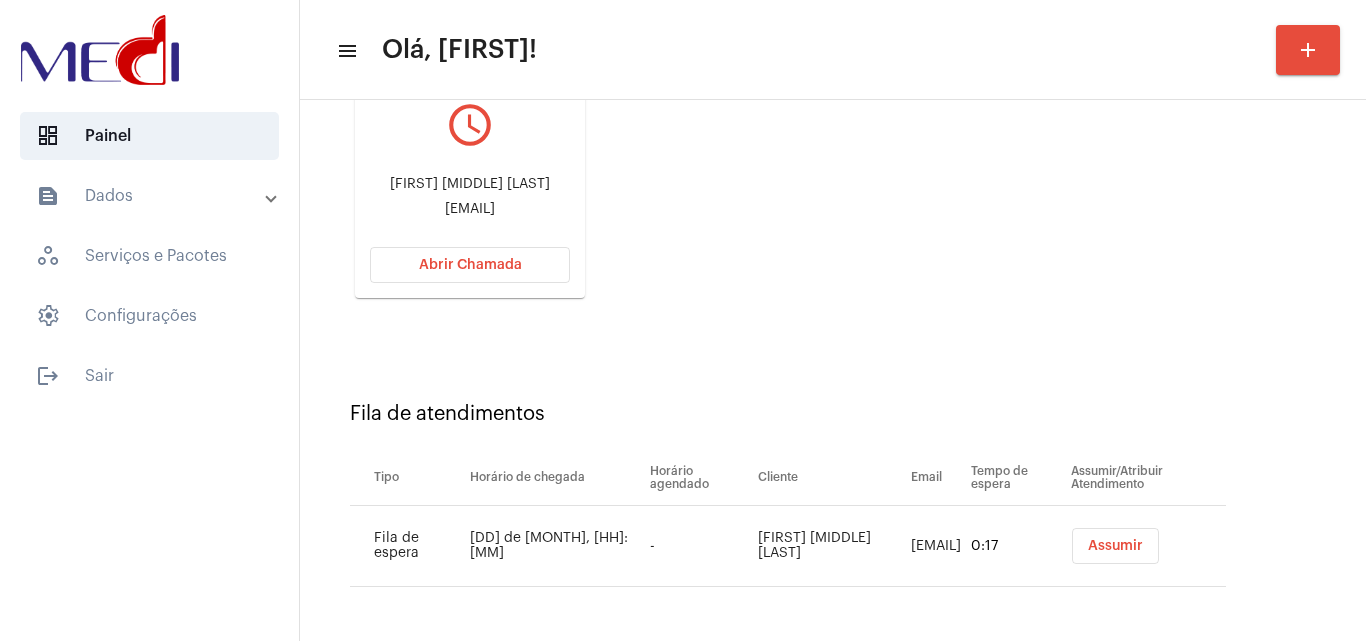 click on "Assumir" at bounding box center [1115, 546] 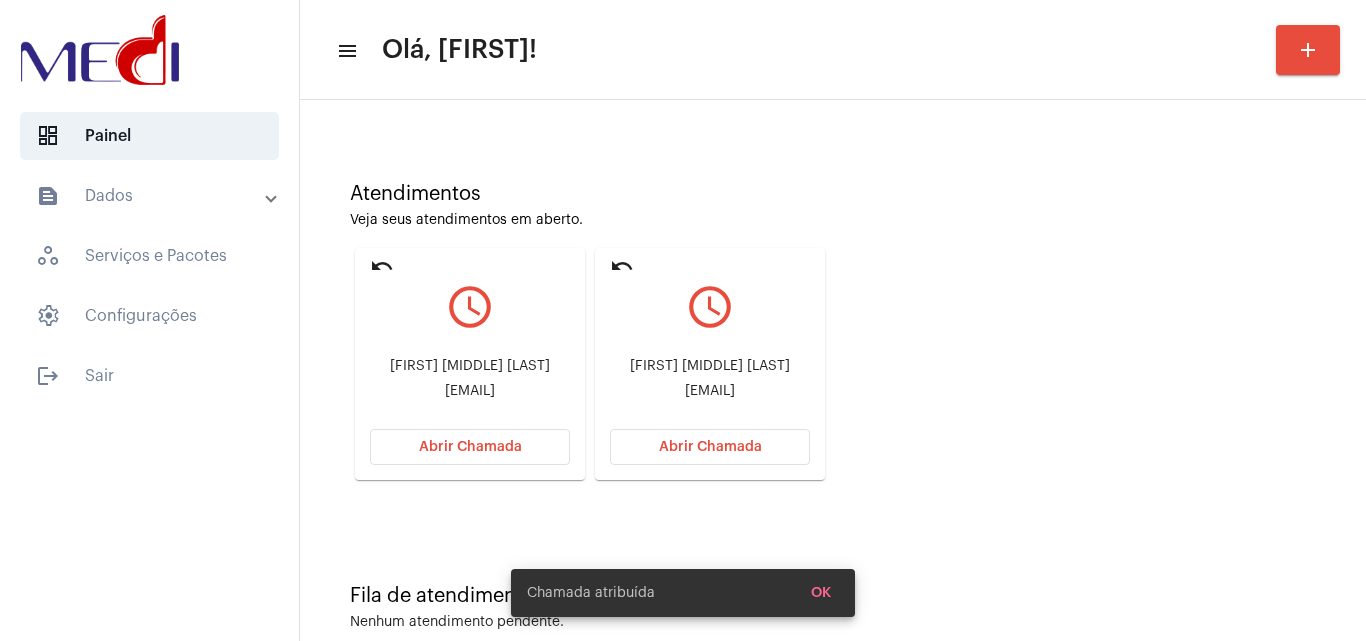 scroll, scrollTop: 141, scrollLeft: 0, axis: vertical 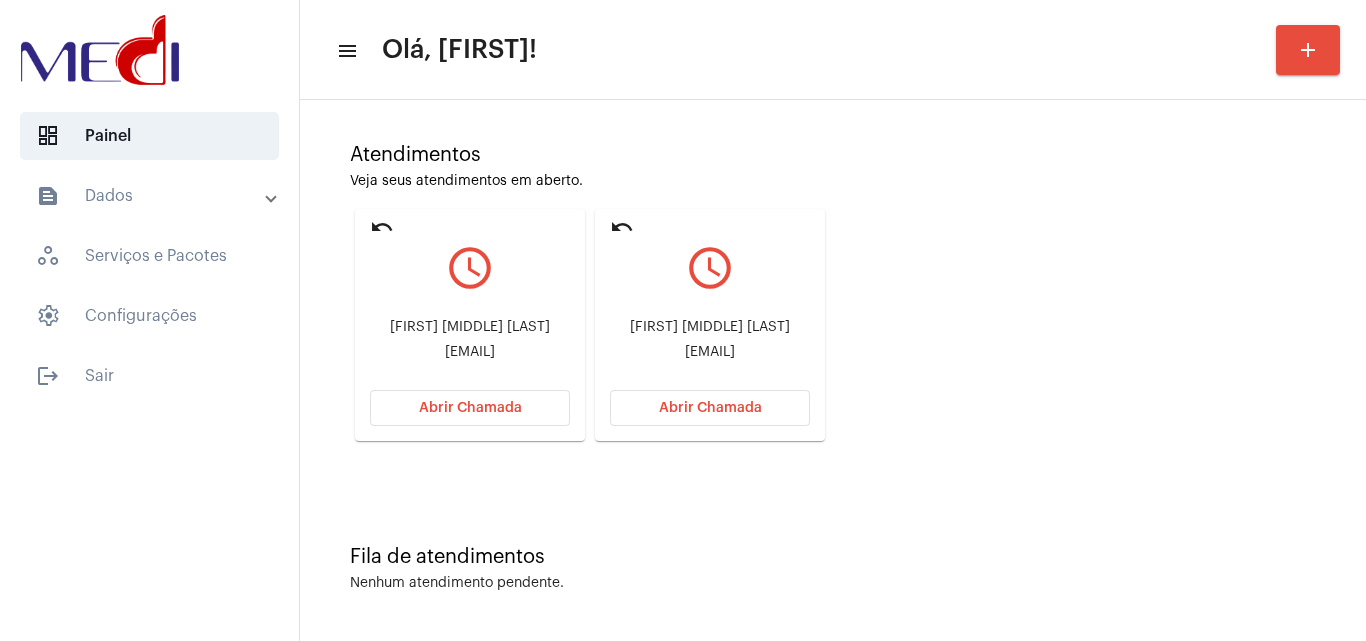 click on "Abrir Chamada" 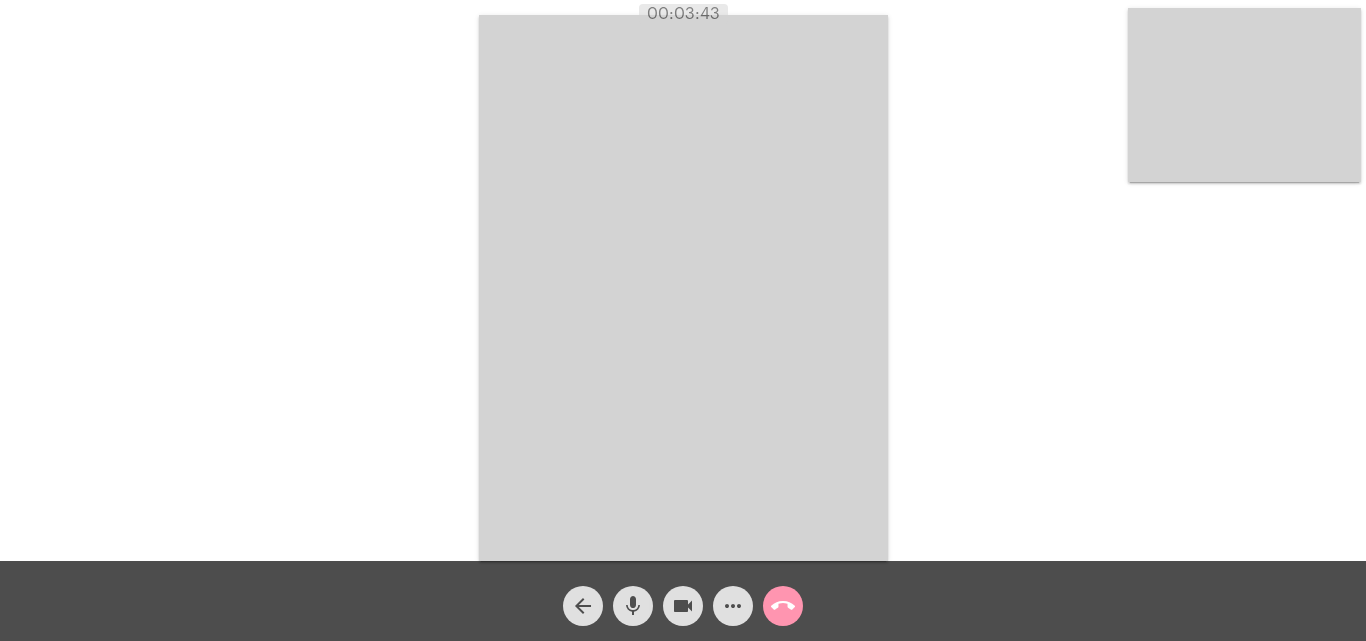 click on "call_end" 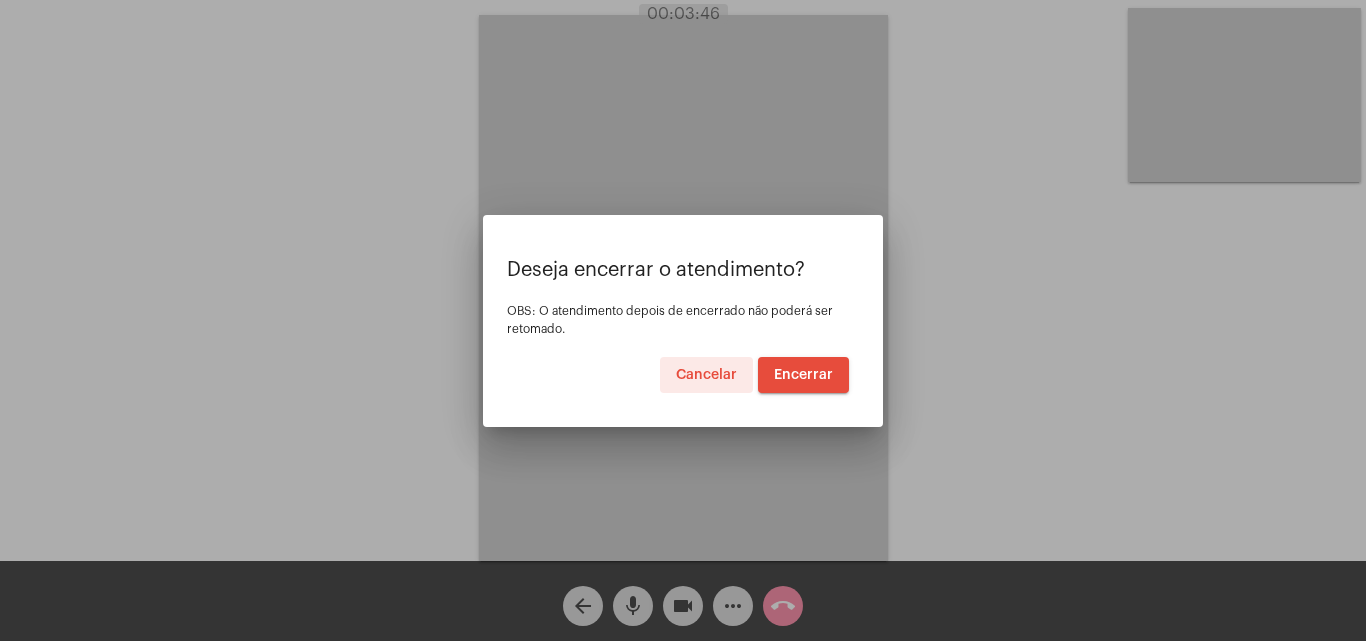 click on "Encerrar" at bounding box center [803, 375] 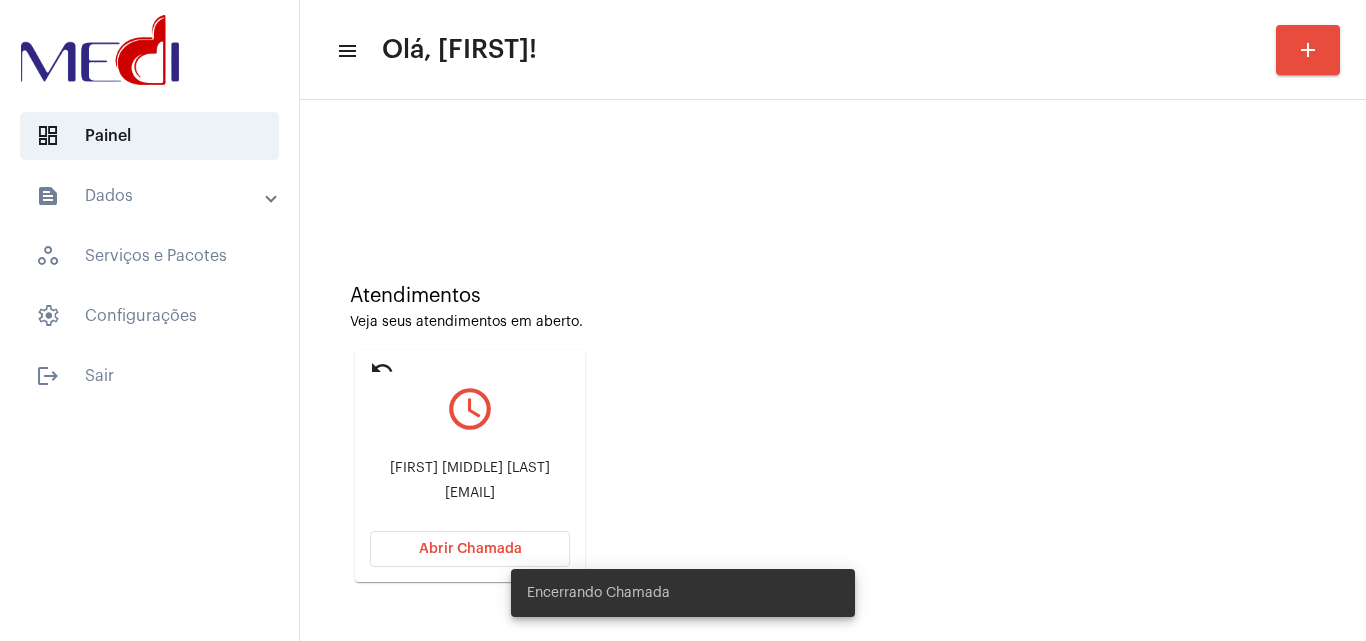 scroll, scrollTop: 141, scrollLeft: 0, axis: vertical 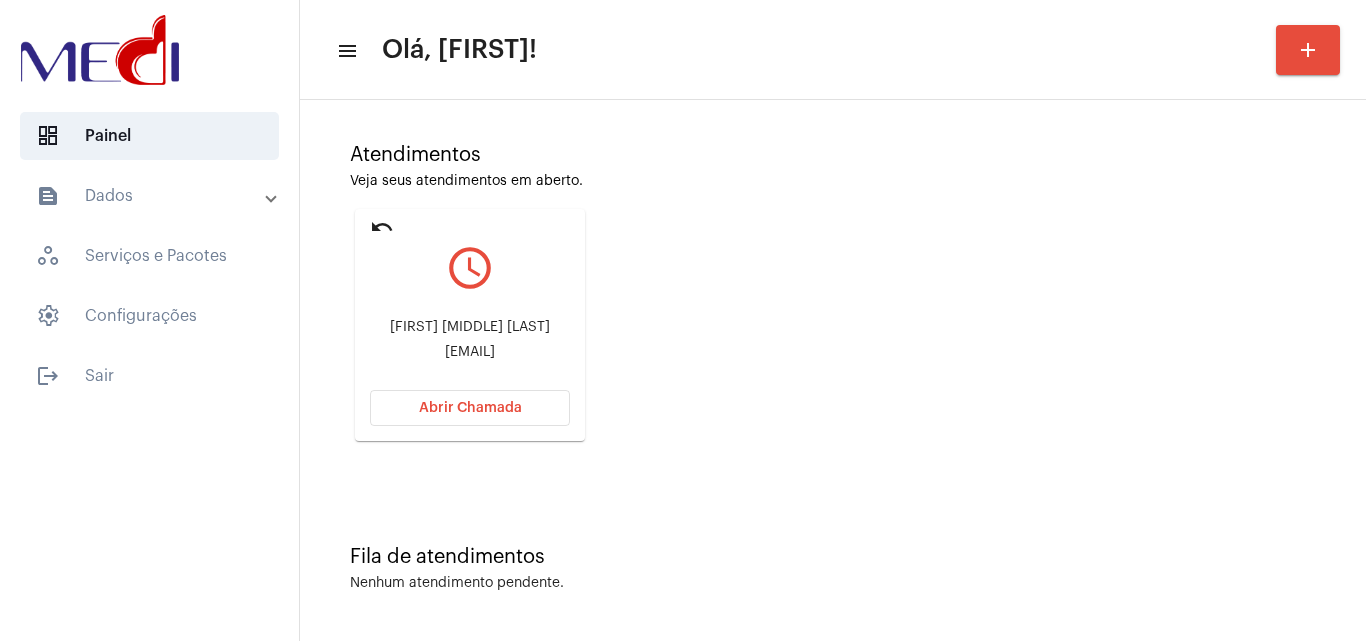 drag, startPoint x: 370, startPoint y: 312, endPoint x: 466, endPoint y: 311, distance: 96.00521 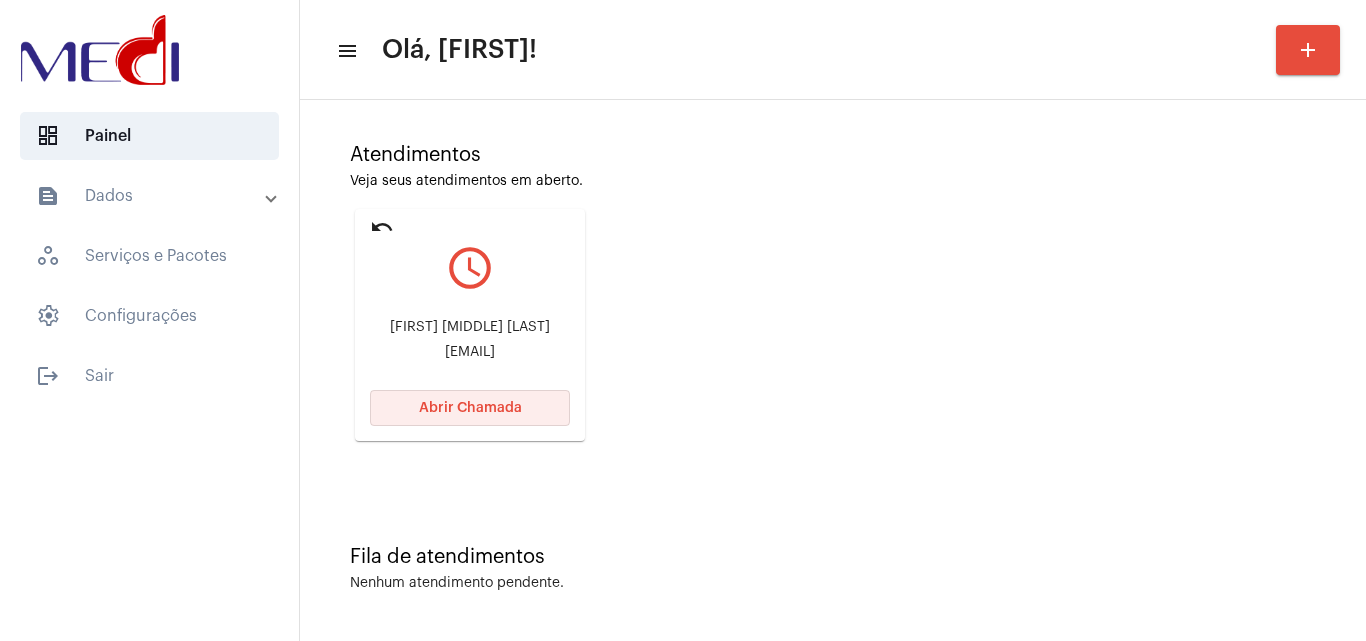 click on "Abrir Chamada" 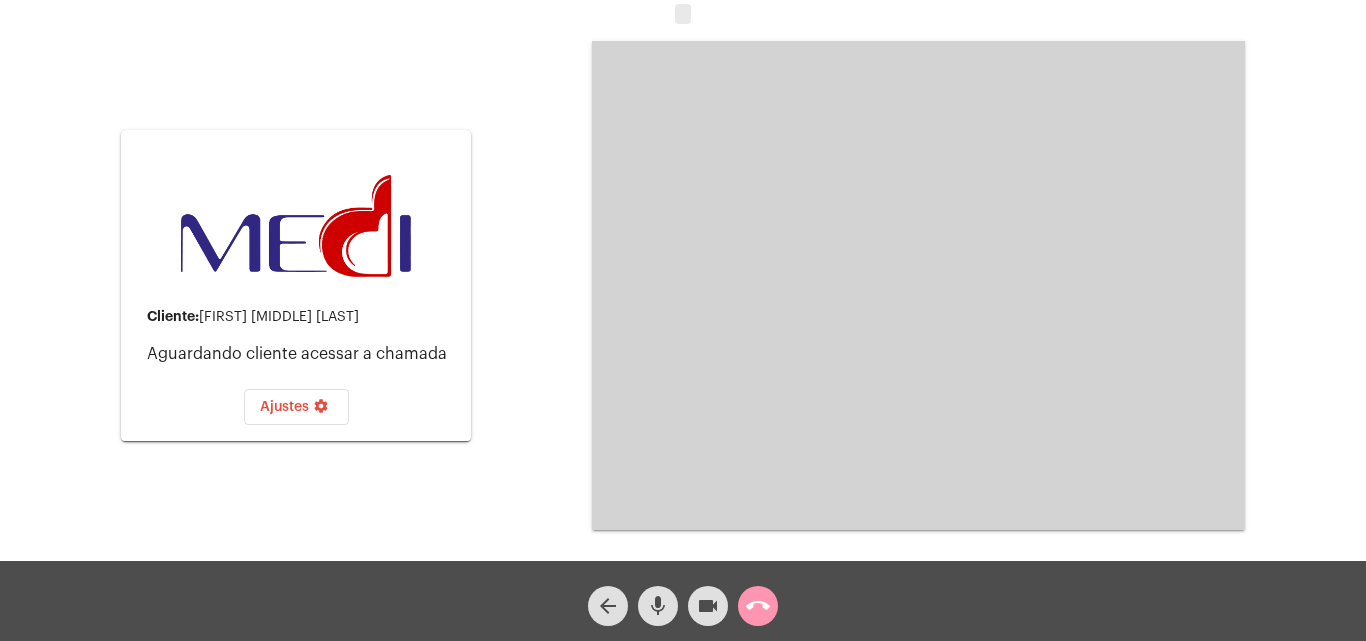 click on "mic" 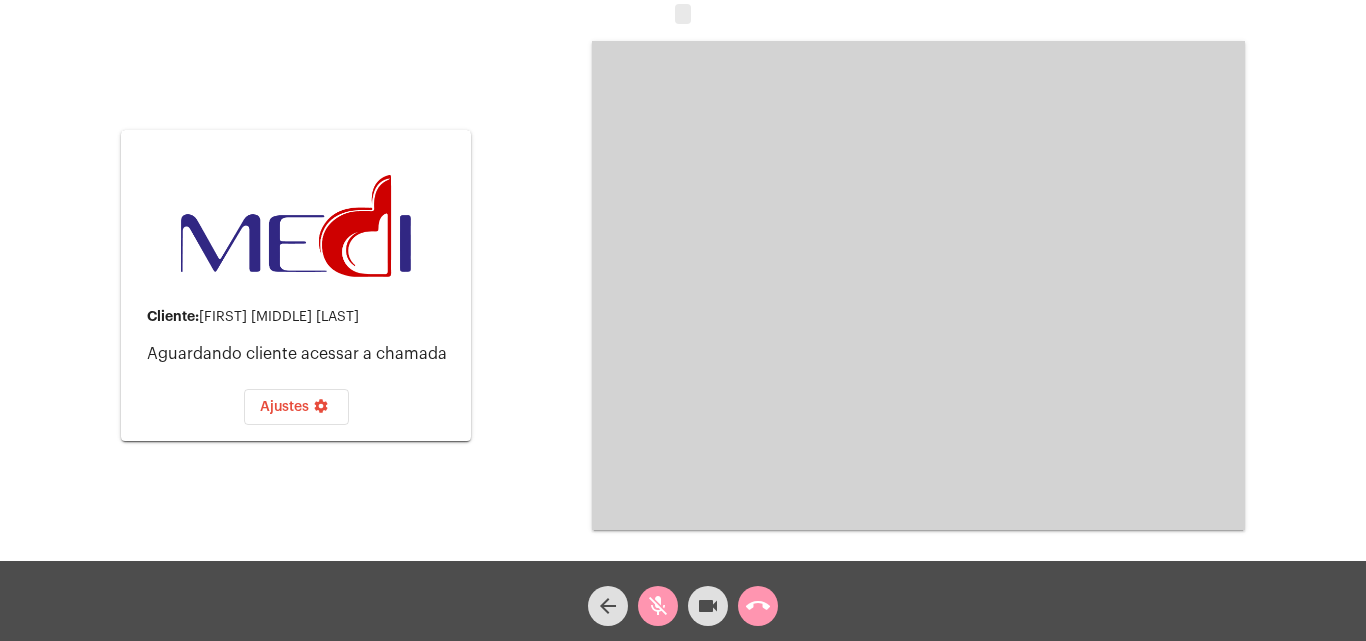click on "mic_off" 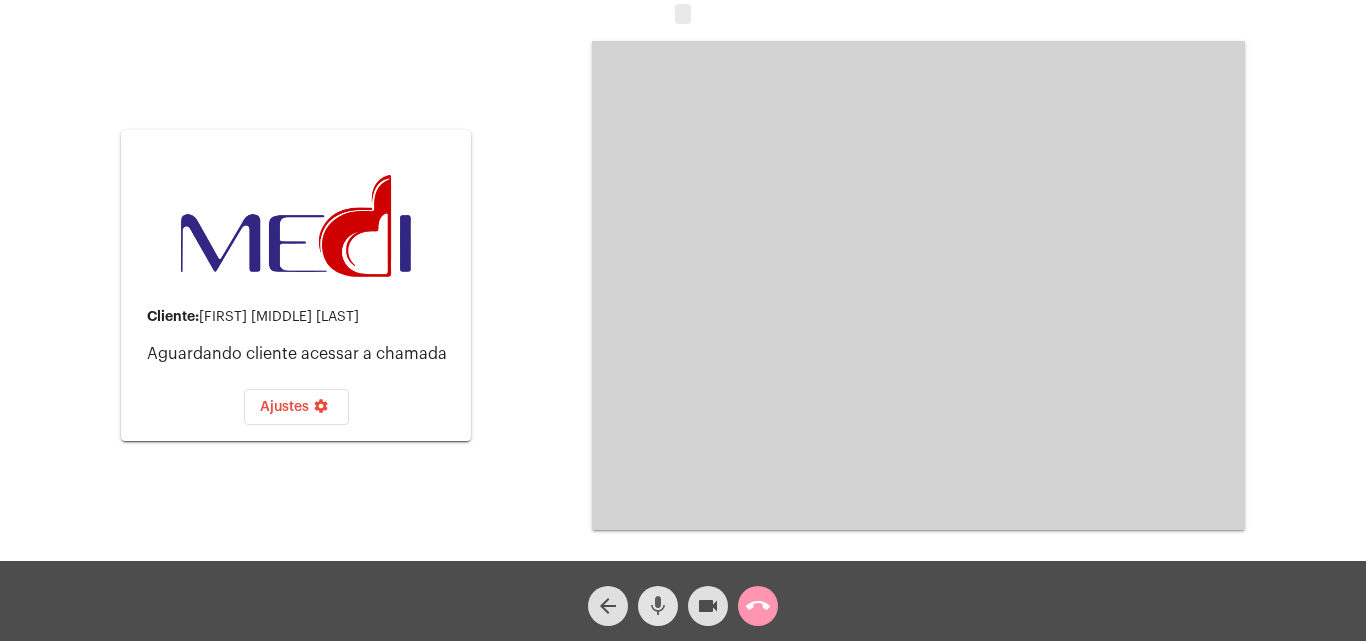 click on "mic" 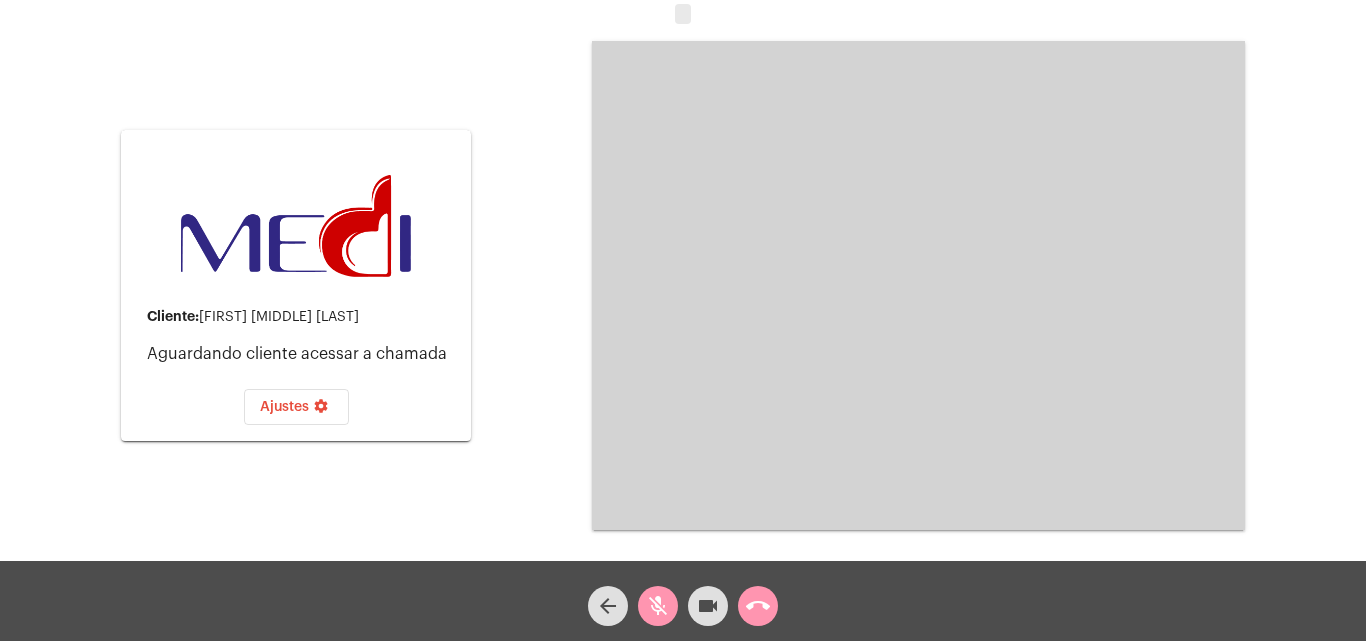 click on "videocam" 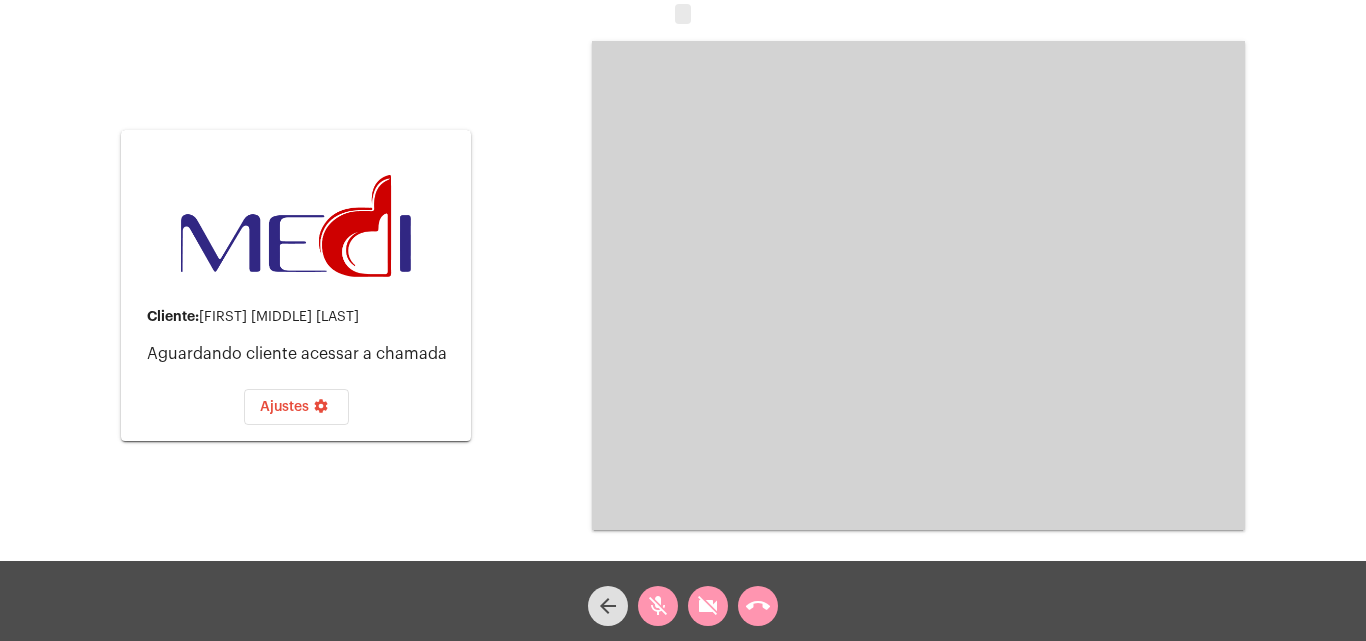 click on "call_end" 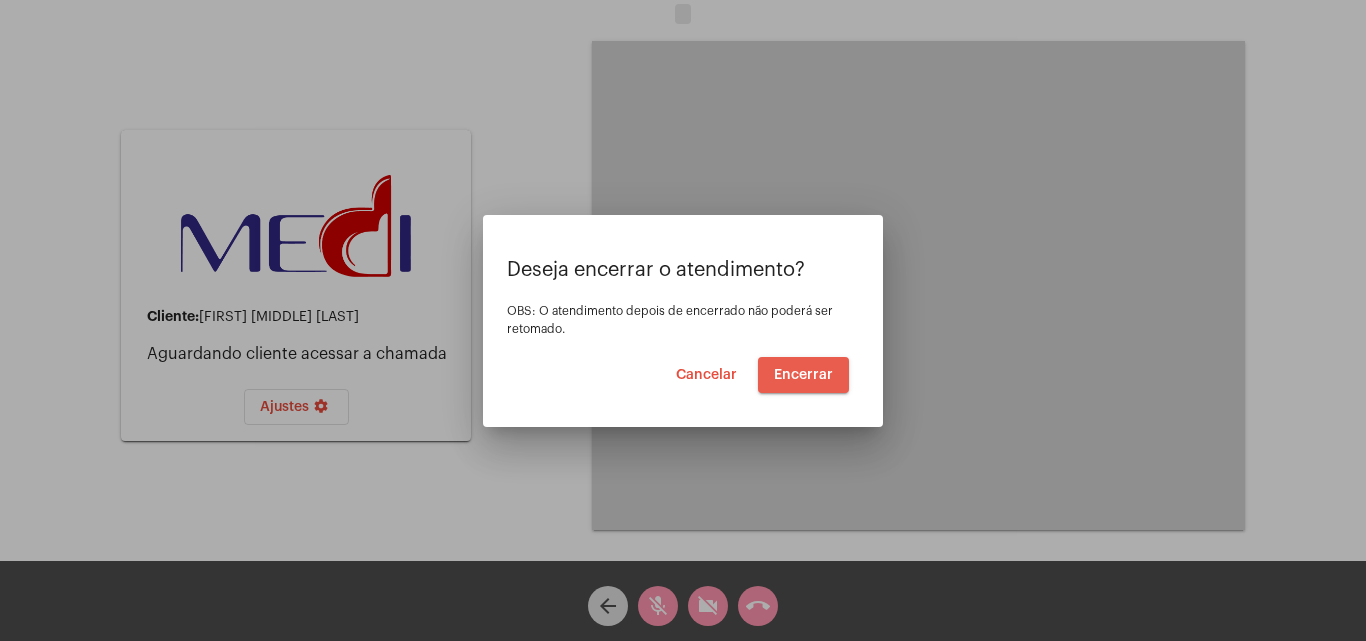 click on "Encerrar" at bounding box center (803, 375) 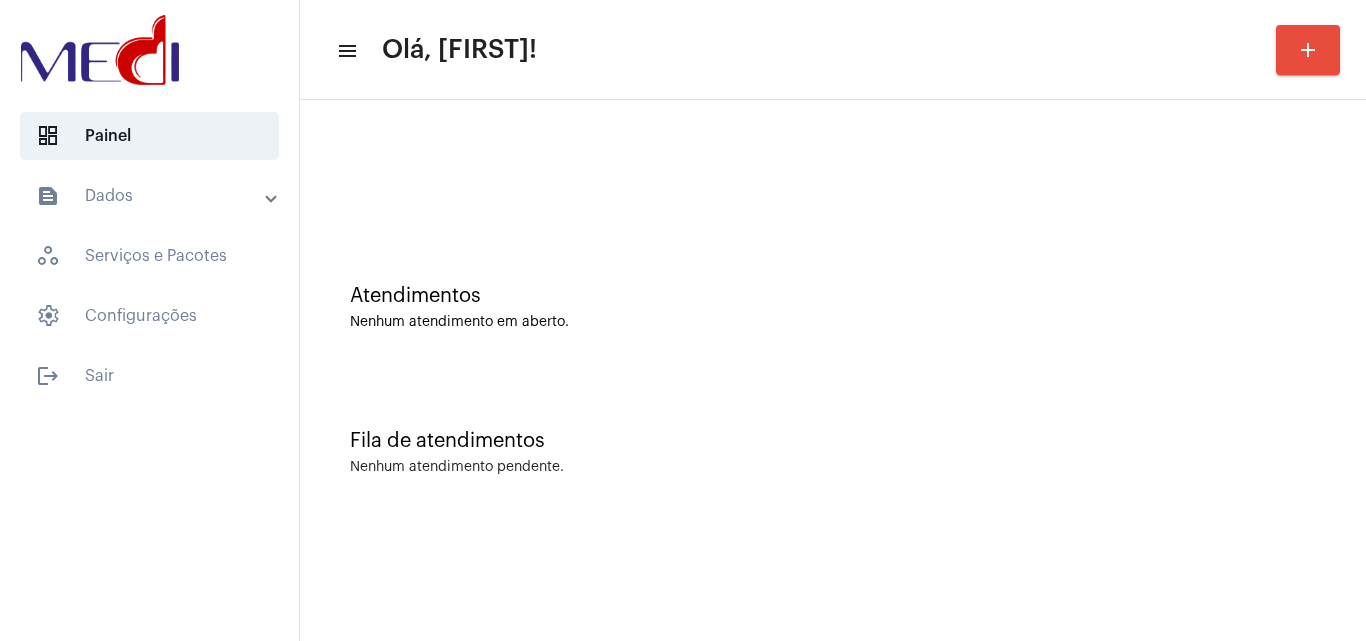click on "Atendimentos Nenhum atendimento em aberto." 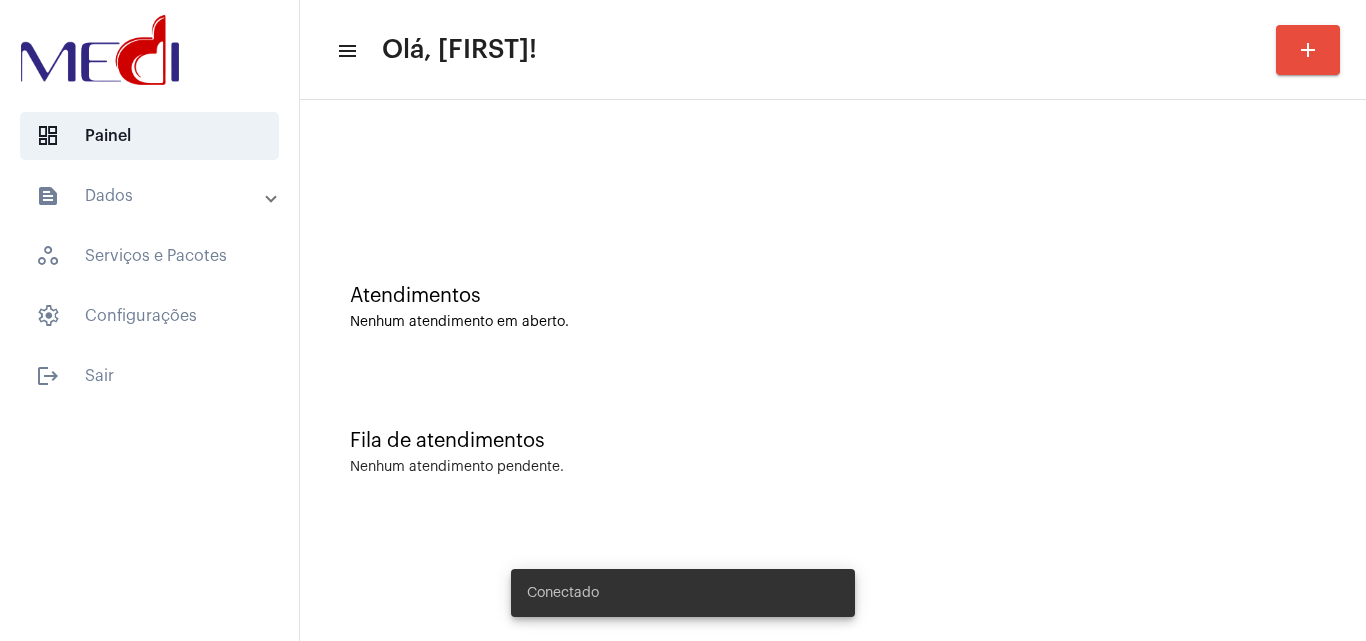 scroll, scrollTop: 0, scrollLeft: 0, axis: both 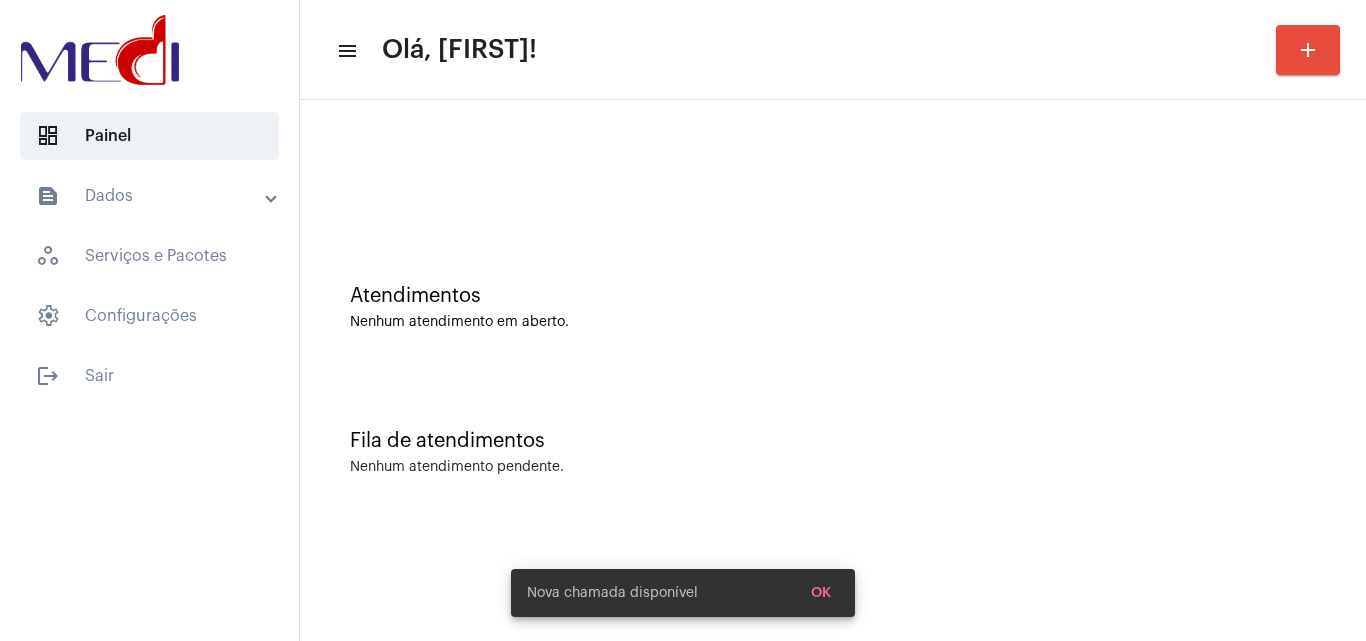 click on "Fila de atendimentos" 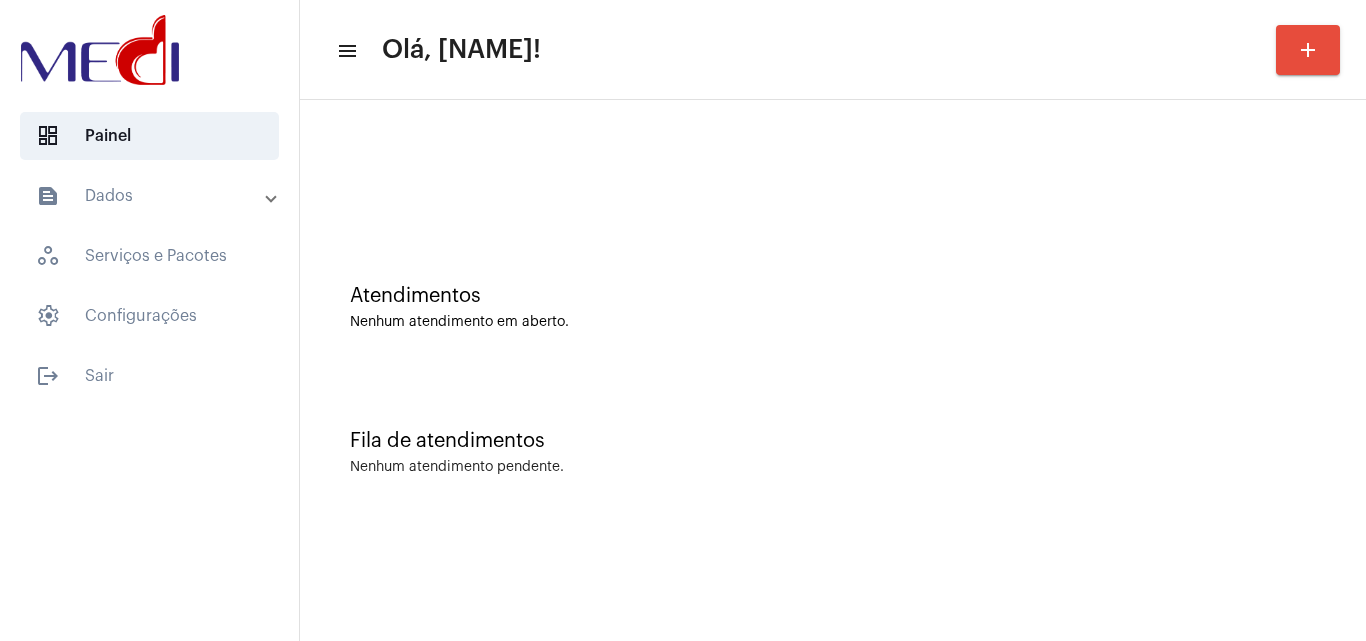 scroll, scrollTop: 0, scrollLeft: 0, axis: both 